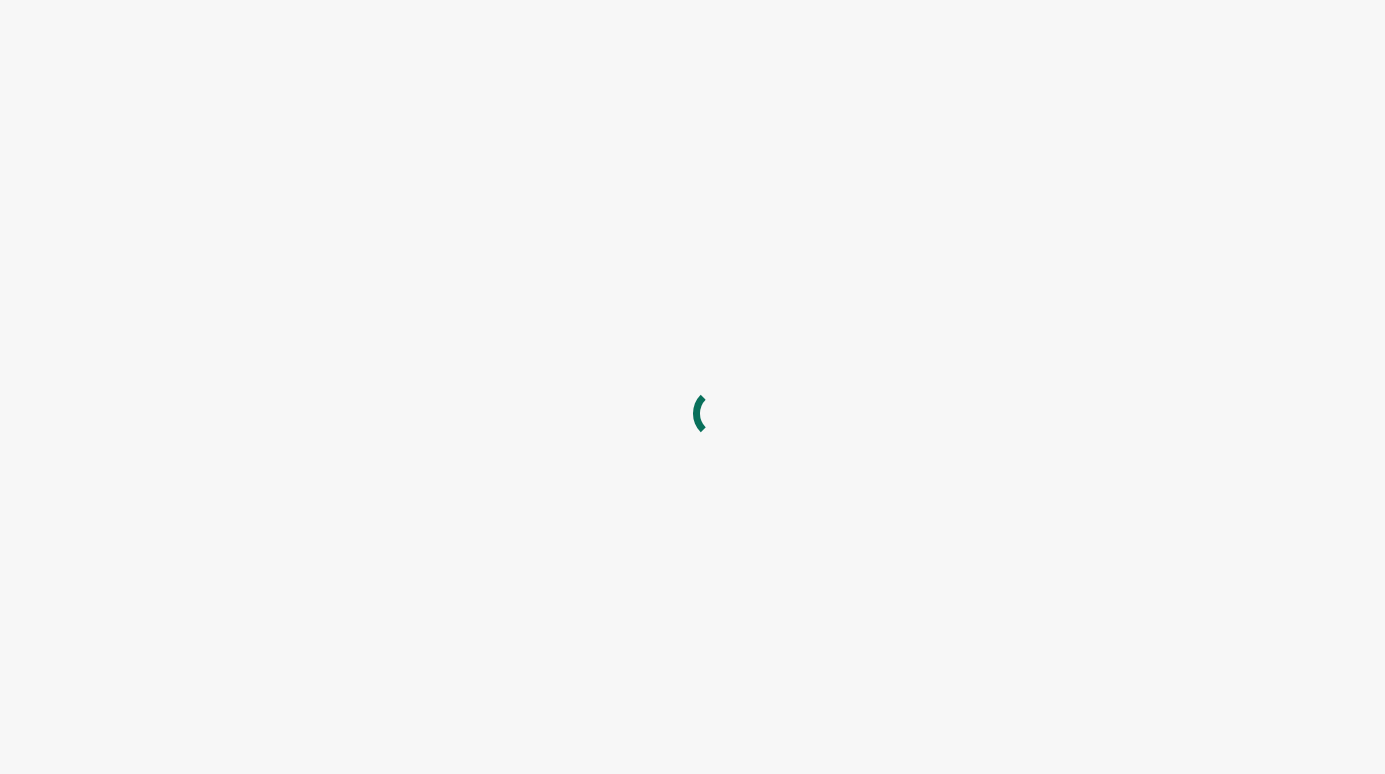 scroll, scrollTop: 0, scrollLeft: 0, axis: both 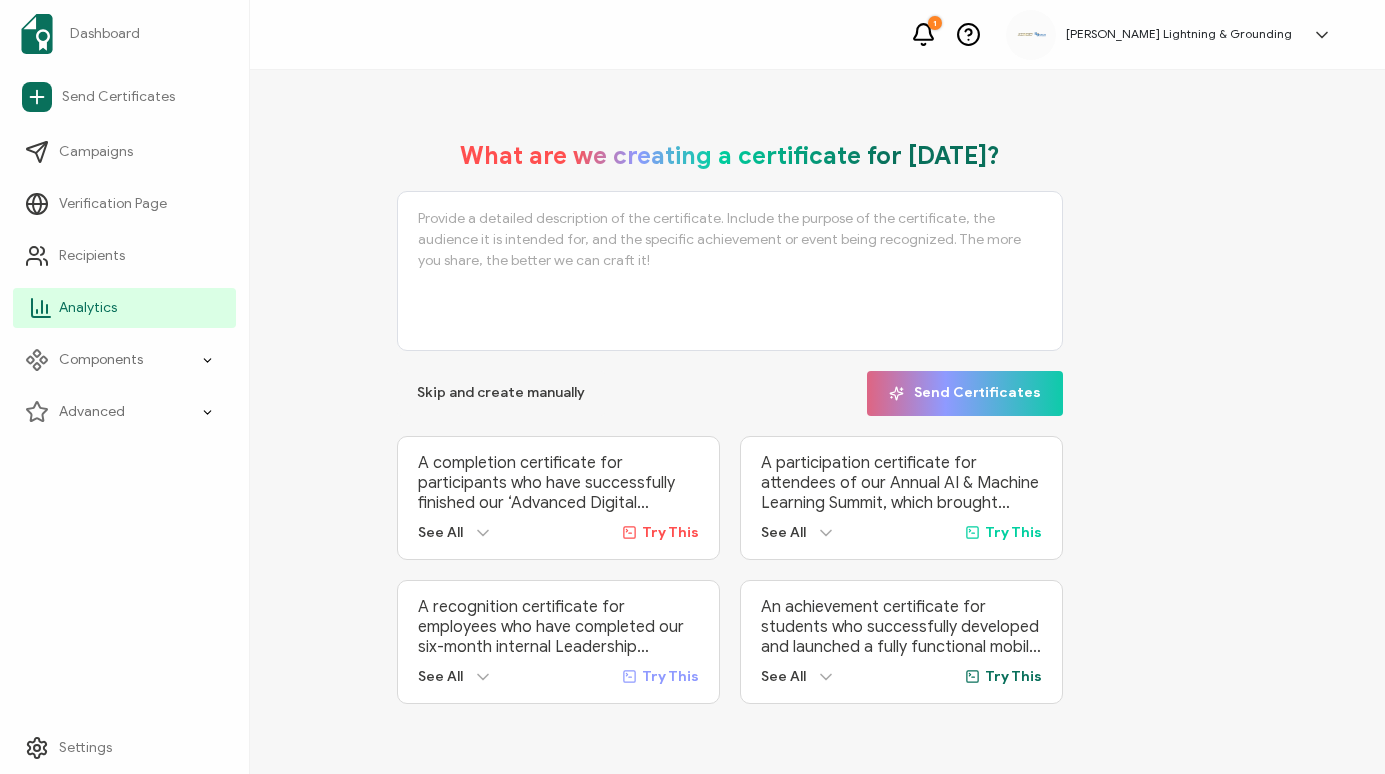 click 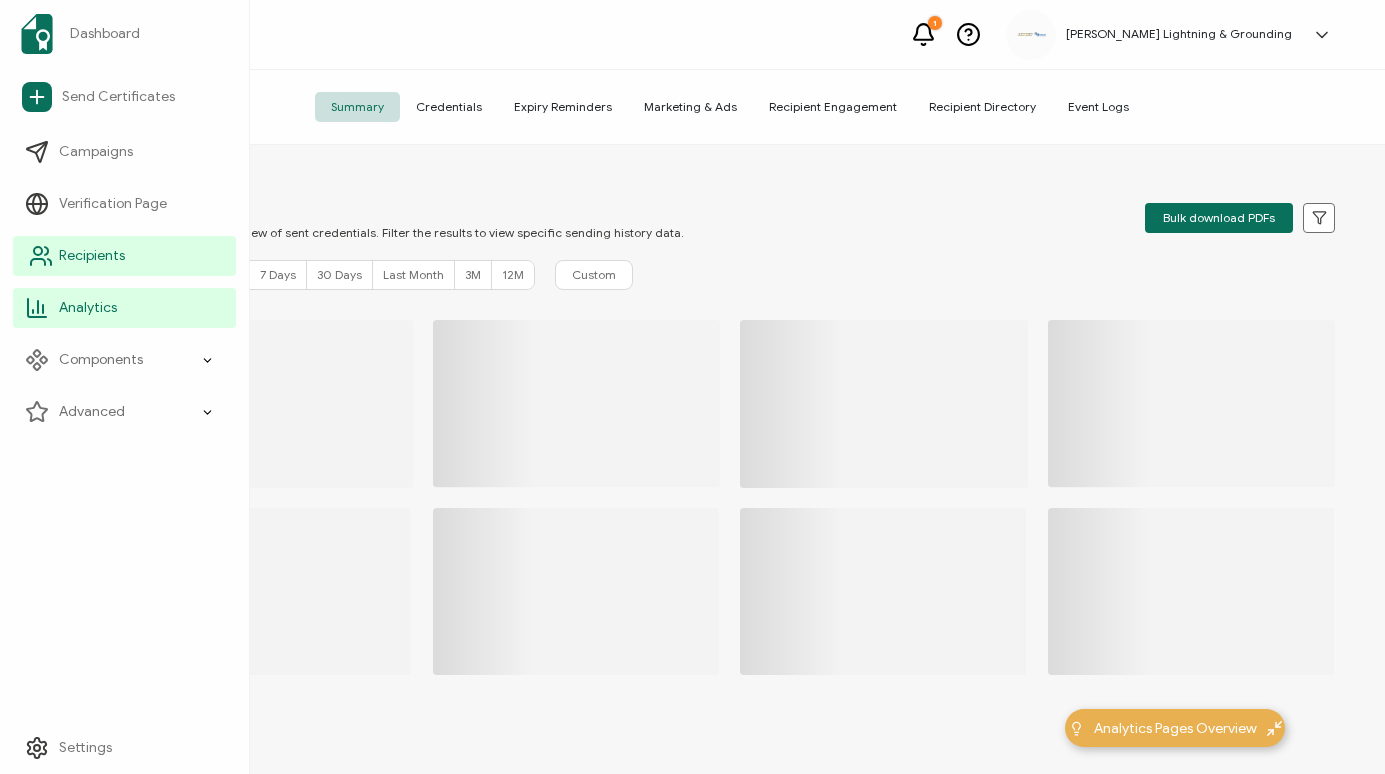 click on "Recipients" at bounding box center (92, 256) 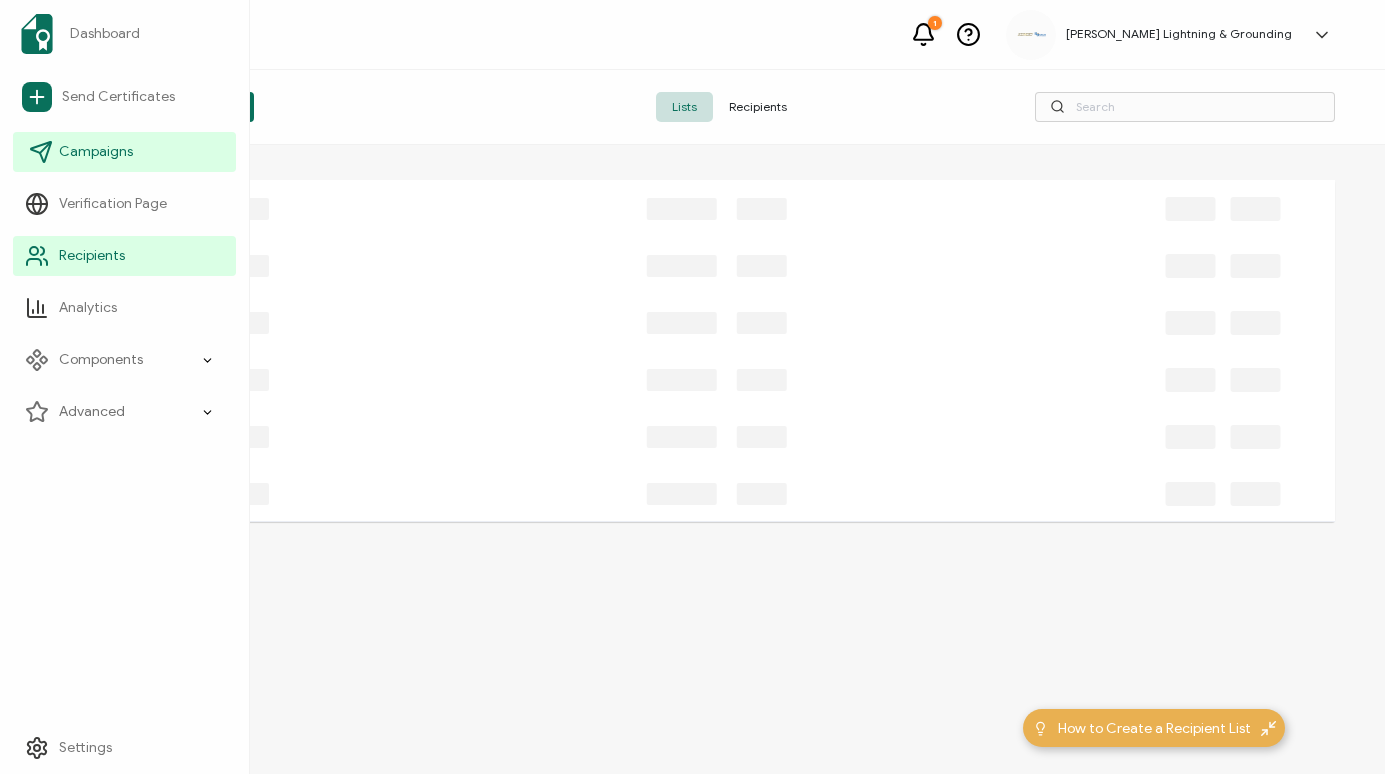 click on "Campaigns" at bounding box center [96, 152] 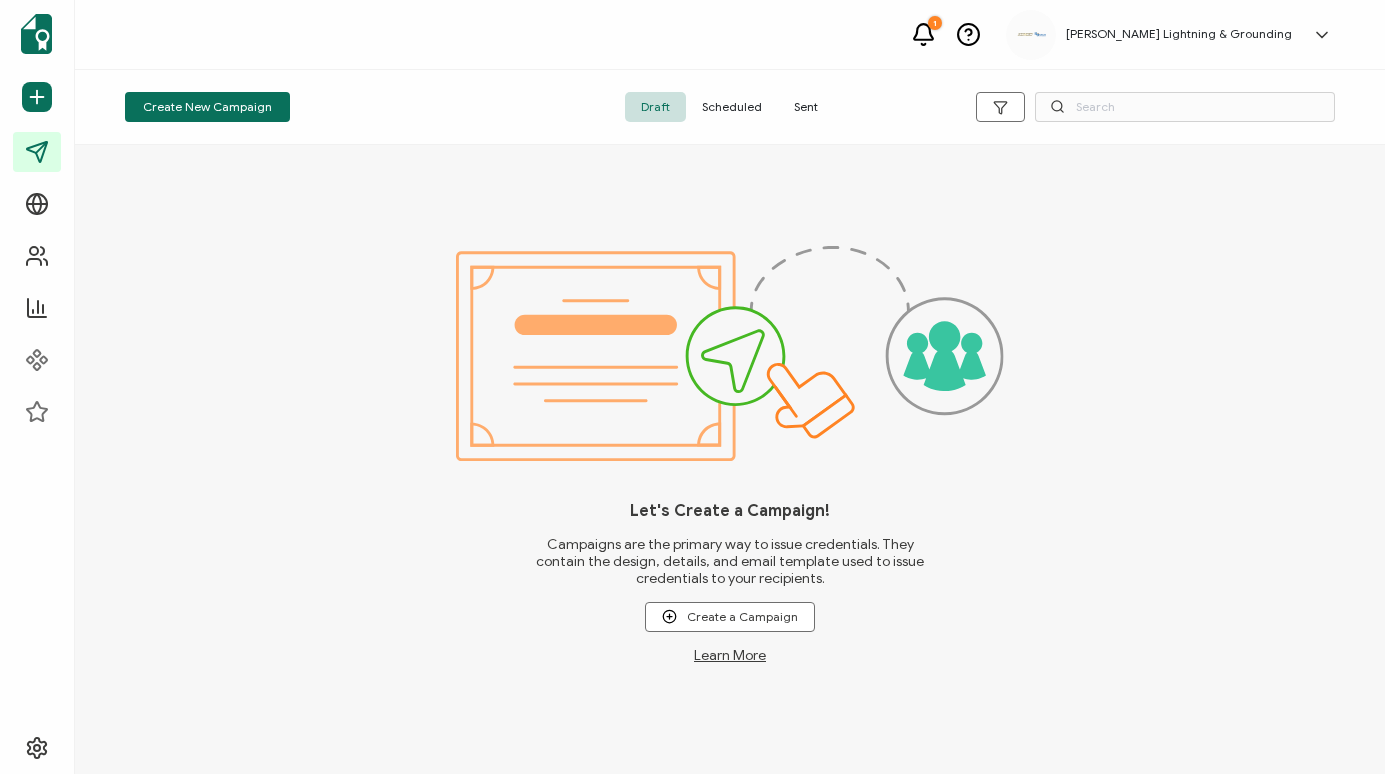 click on "Sent" at bounding box center (806, 107) 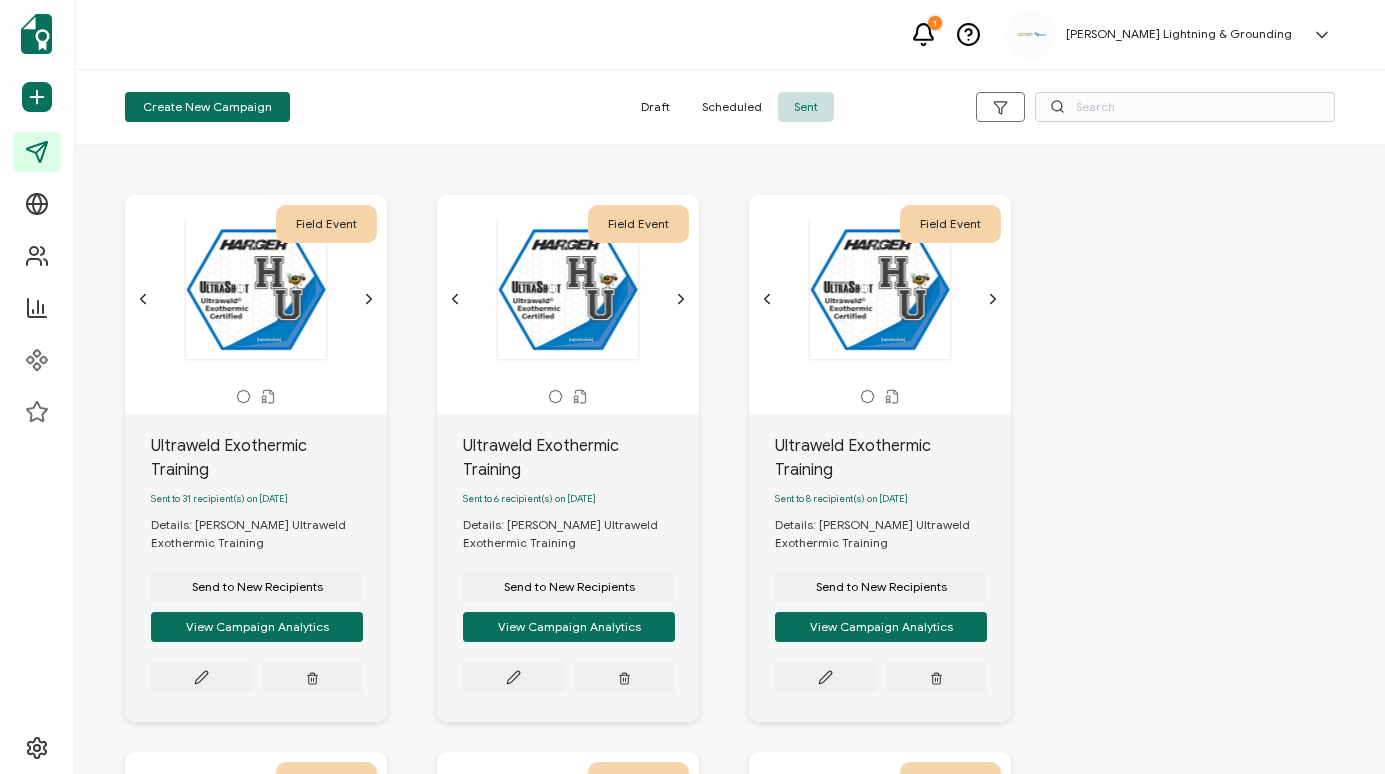 drag, startPoint x: 1358, startPoint y: 195, endPoint x: 1172, endPoint y: 263, distance: 198.0404 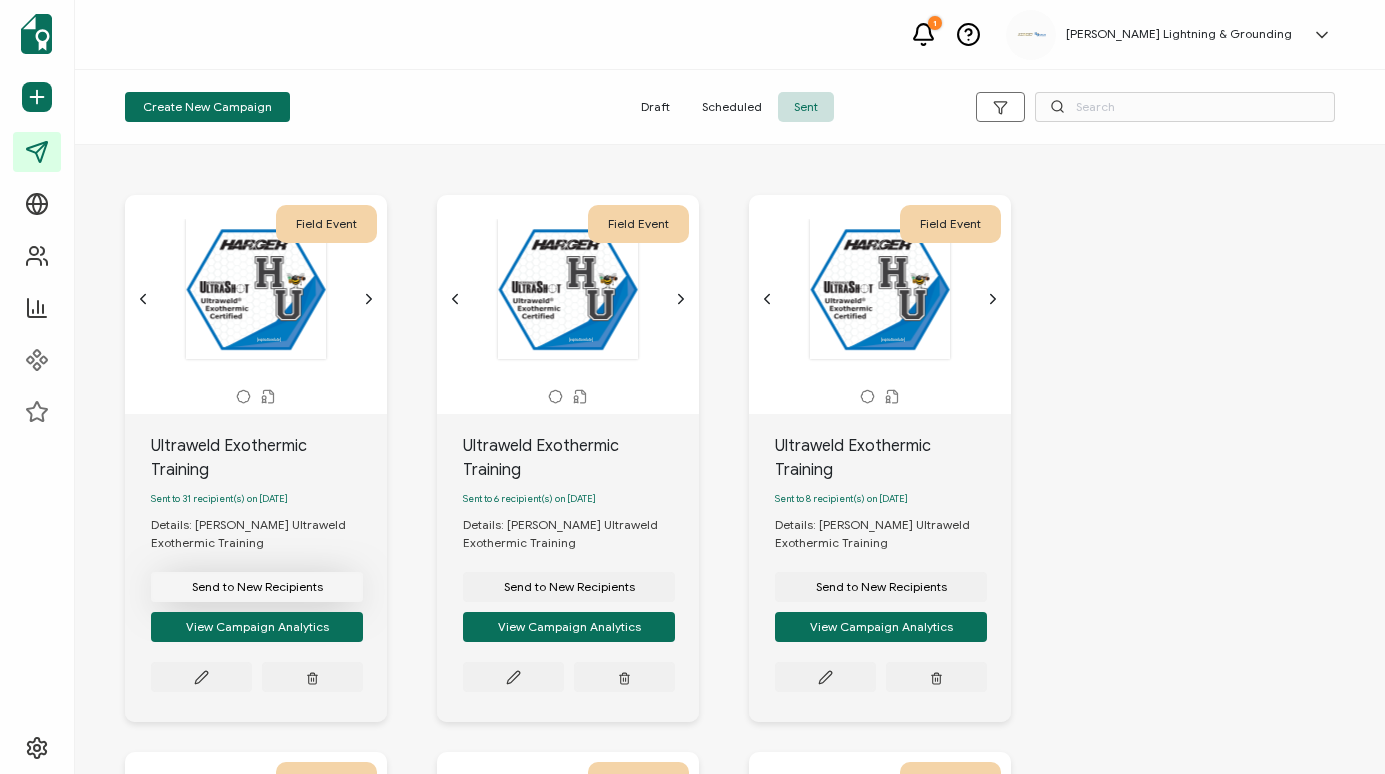 click on "Send to New Recipients" at bounding box center (257, 587) 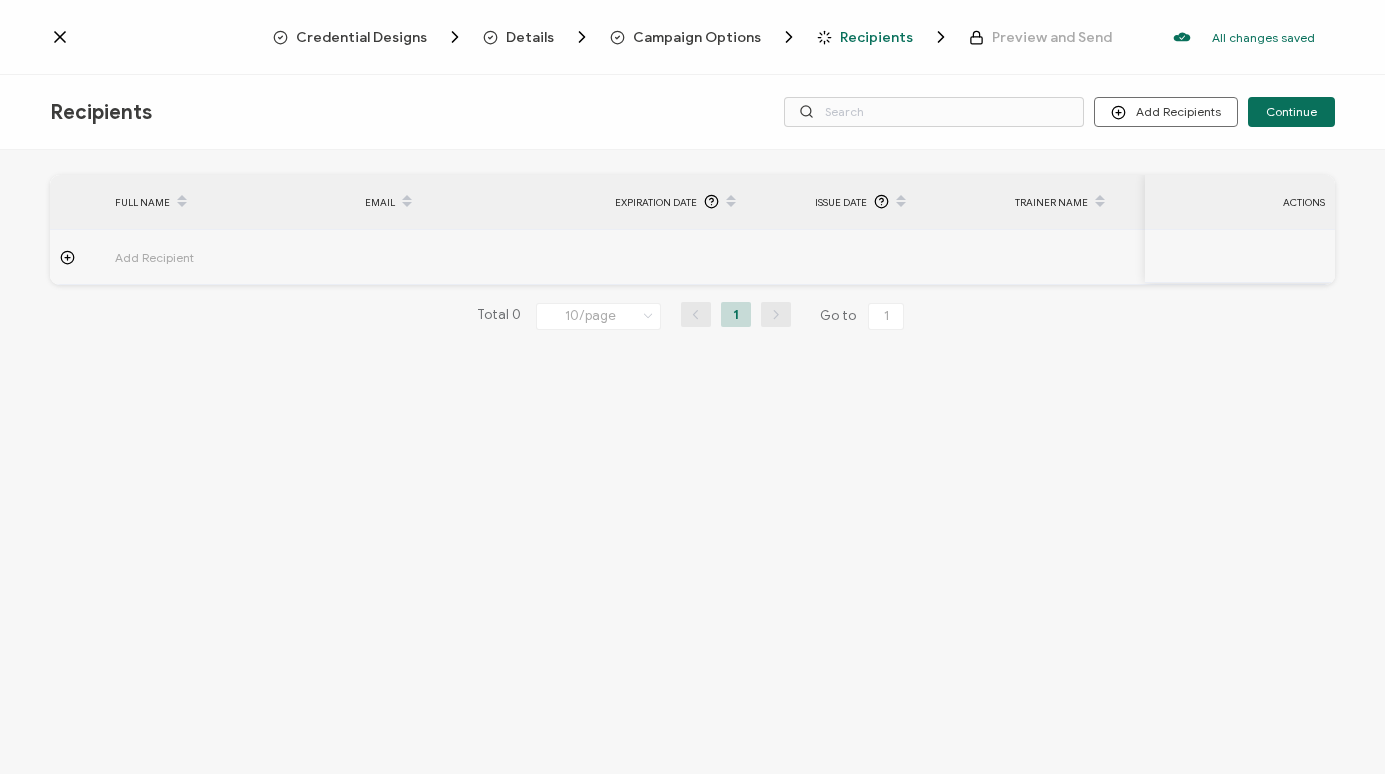 click on "Details" at bounding box center (530, 37) 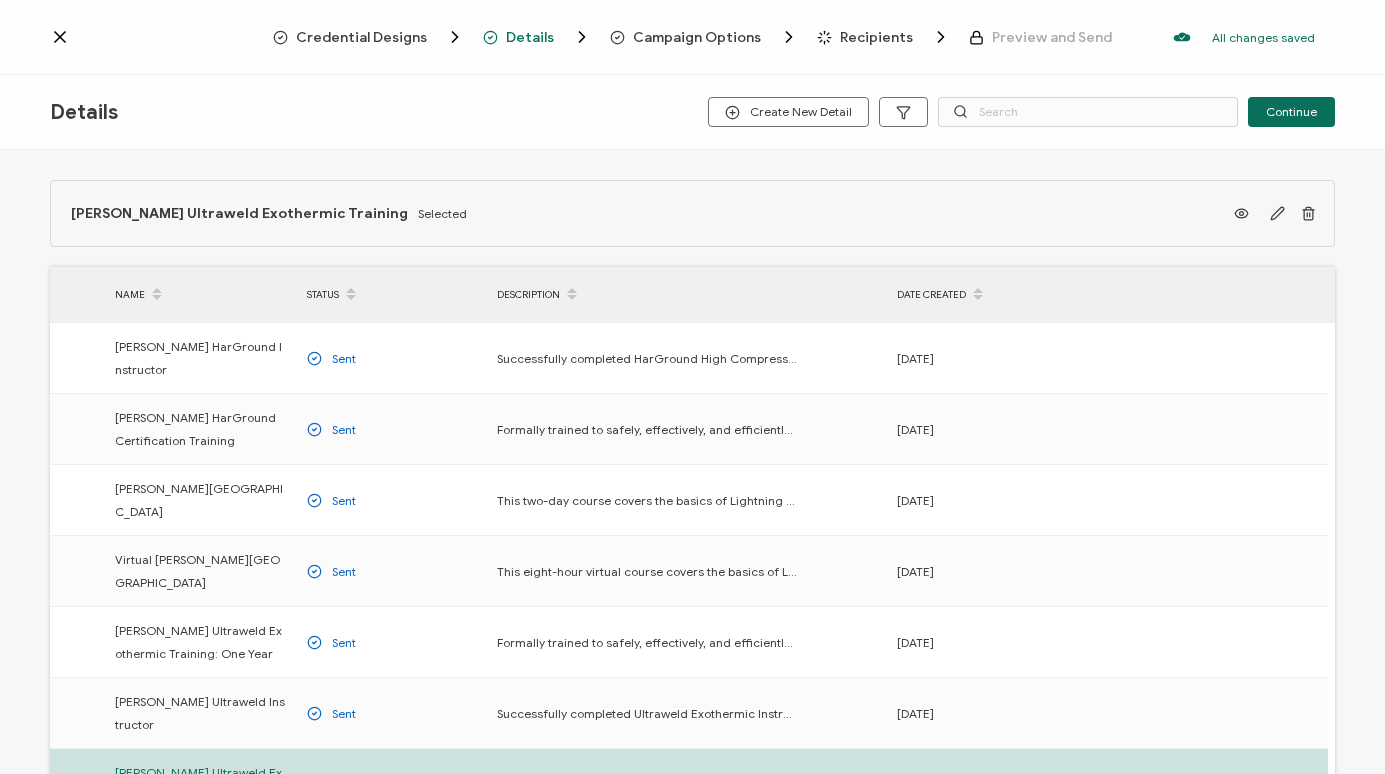click on "Campaign Options" at bounding box center [697, 37] 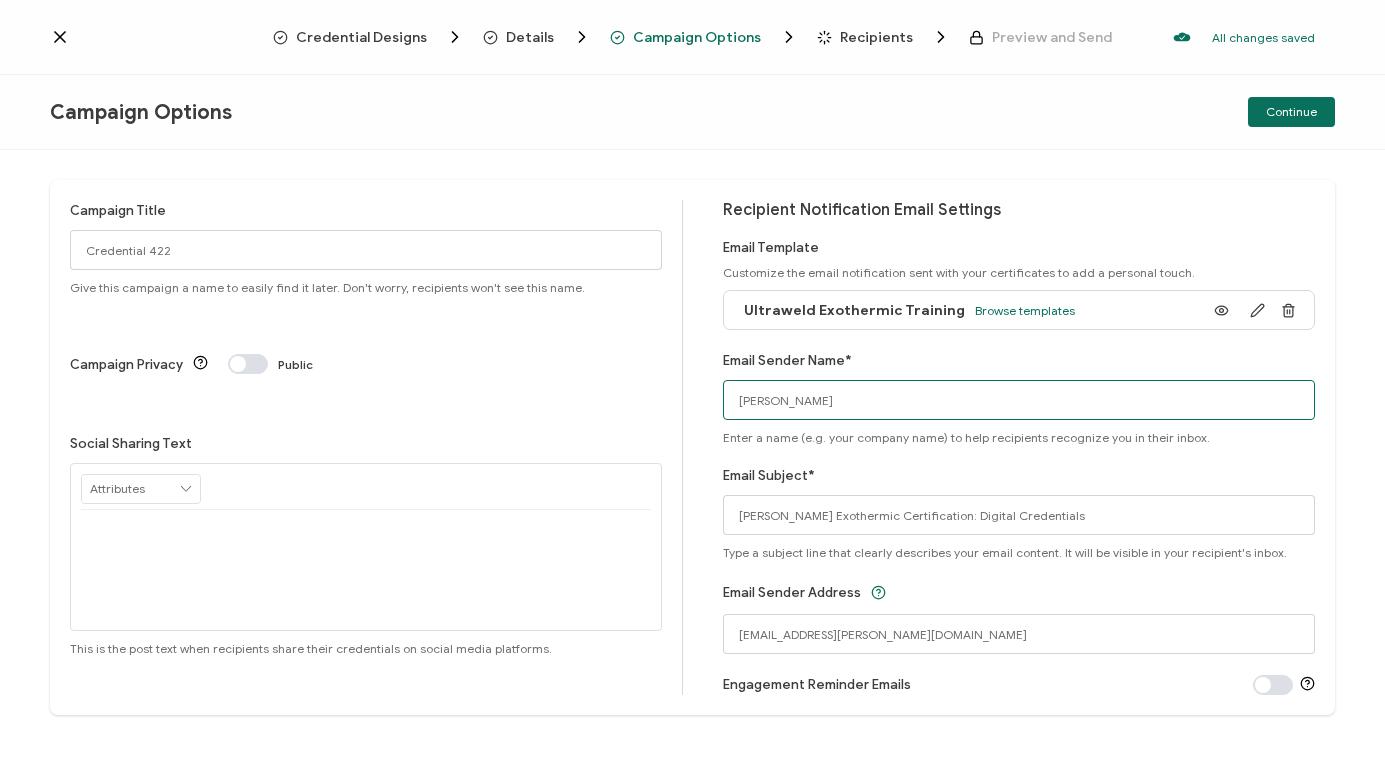 type on "[EMAIL_ADDRESS][PERSON_NAME][DOMAIN_NAME]" 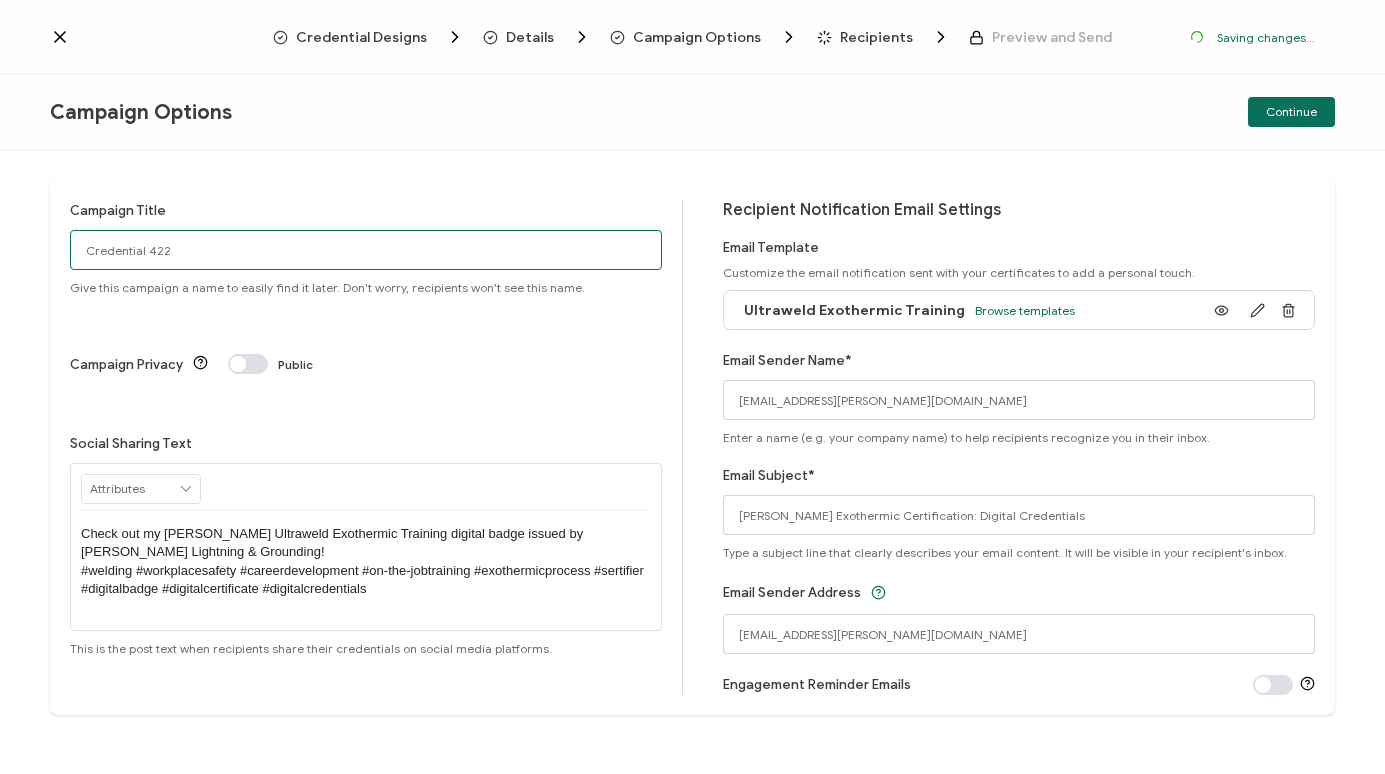 drag, startPoint x: 165, startPoint y: 251, endPoint x: 38, endPoint y: 252, distance: 127.00394 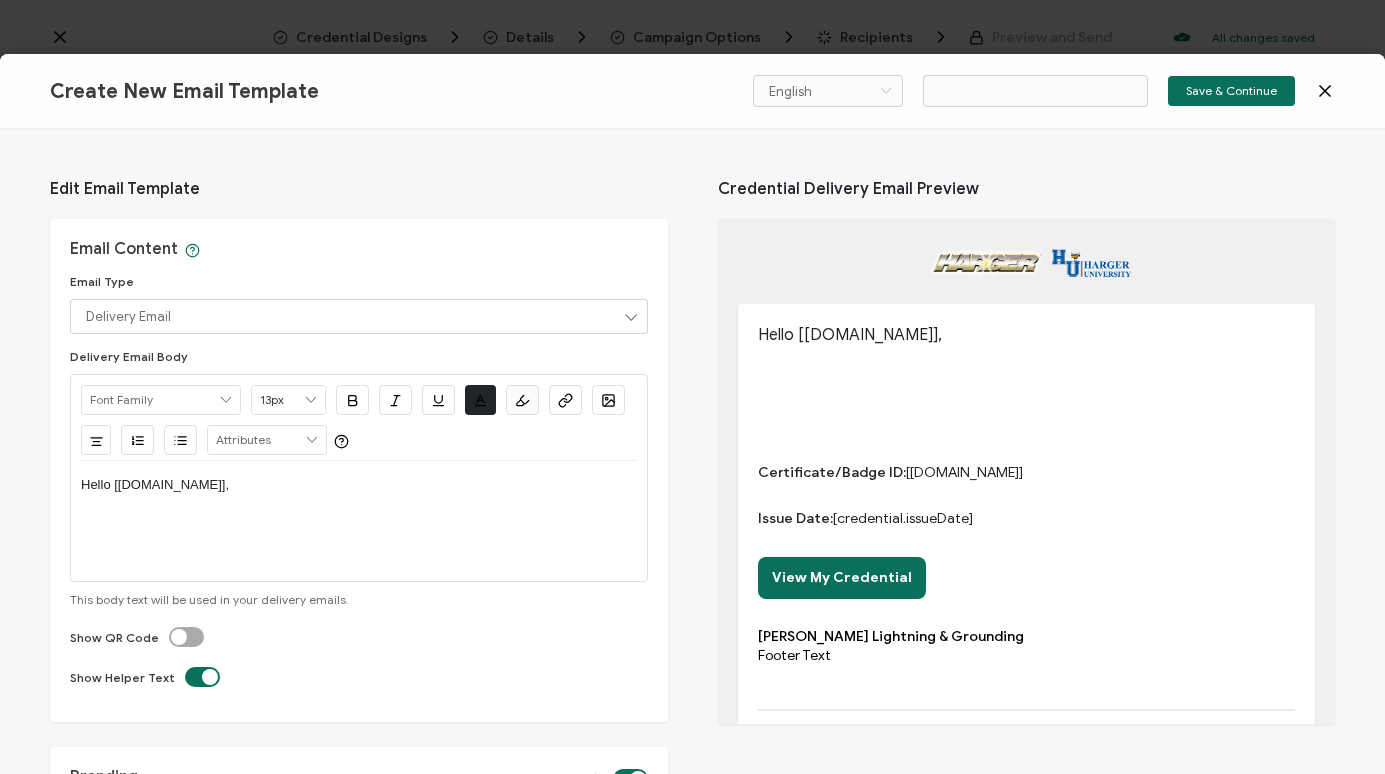 type on "Email Template 13" 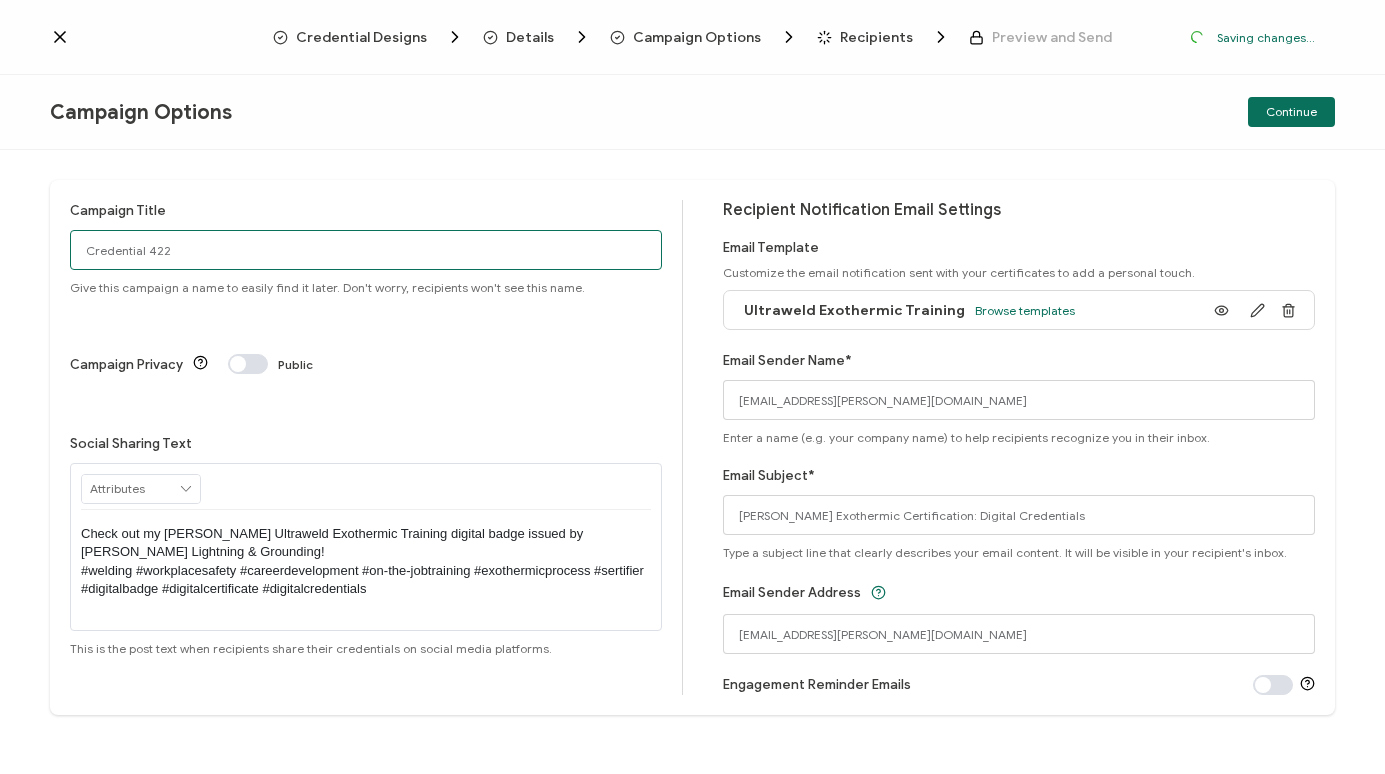 click on "Credential 422" at bounding box center (366, 250) 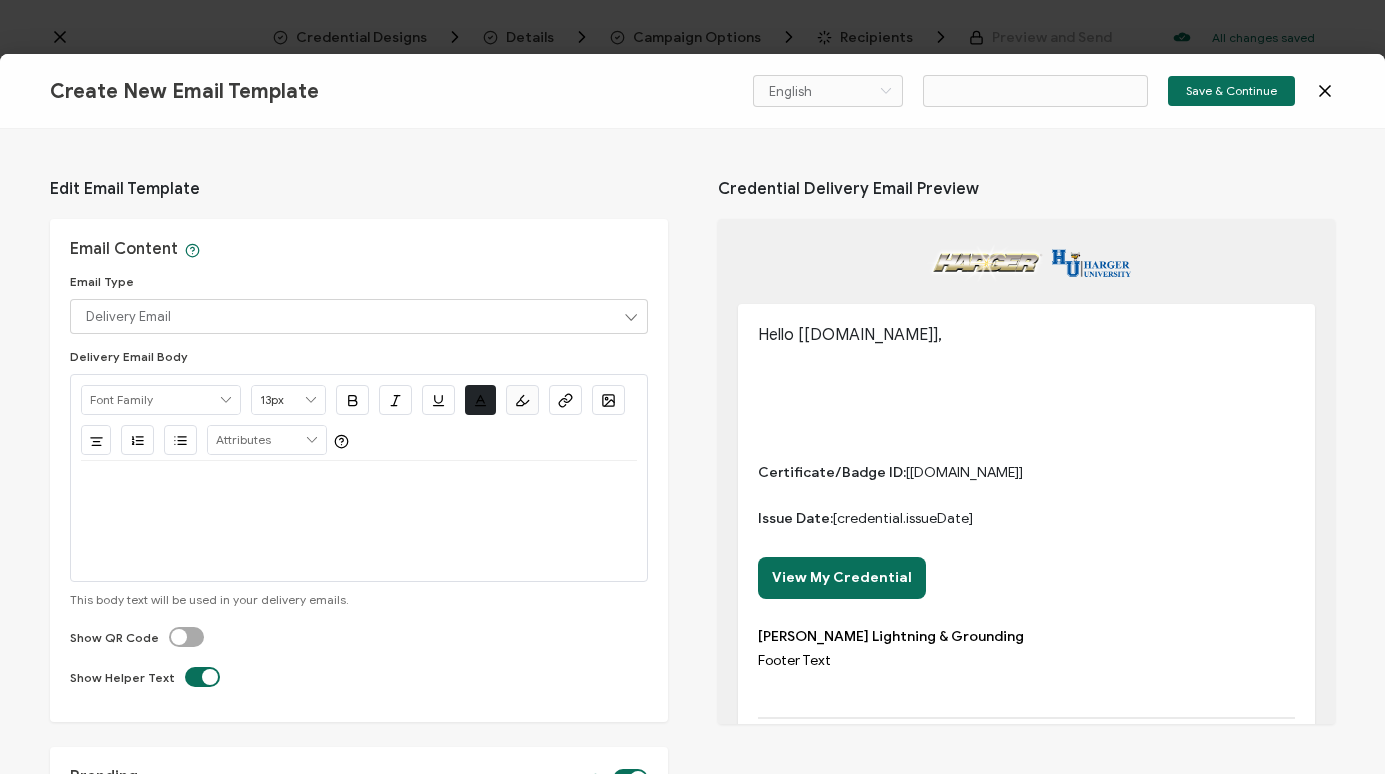 click on "Create New Email Template
English Bahasa indonesia Deutsch English Español Français Italiano Magyar Português Polskie русский Türkçe 中文 عربى हिंदी বাংলা اردو 日本人 සිංහල     Save & Continue
Edit Email Template
Email Content
Email Type
Delivery Email Delivery Email Expiration Email Update Email
Delivery Email Body
Alright Sans [PERSON_NAME] Archivo Black Arial Arimo Blinker Caveat Charm Charmonman Cinzel EB Garamond [PERSON_NAME] Sans [PERSON_NAME] Great Vibes Grenze [PERSON_NAME] Grotesk Inconsolata Josefin Sans Kolektif House Kufam Lato Libre Caslon Text [PERSON_NAME] Lugrasimo Markazi Text Merienda [PERSON_NAME] [PERSON_NAME] [PERSON_NAME] Sans [PERSON_NAME] Serif Nunito Open Sans Open Sans Condensed Orbitron [PERSON_NAME] Poppins PT Sans" at bounding box center [692, 387] 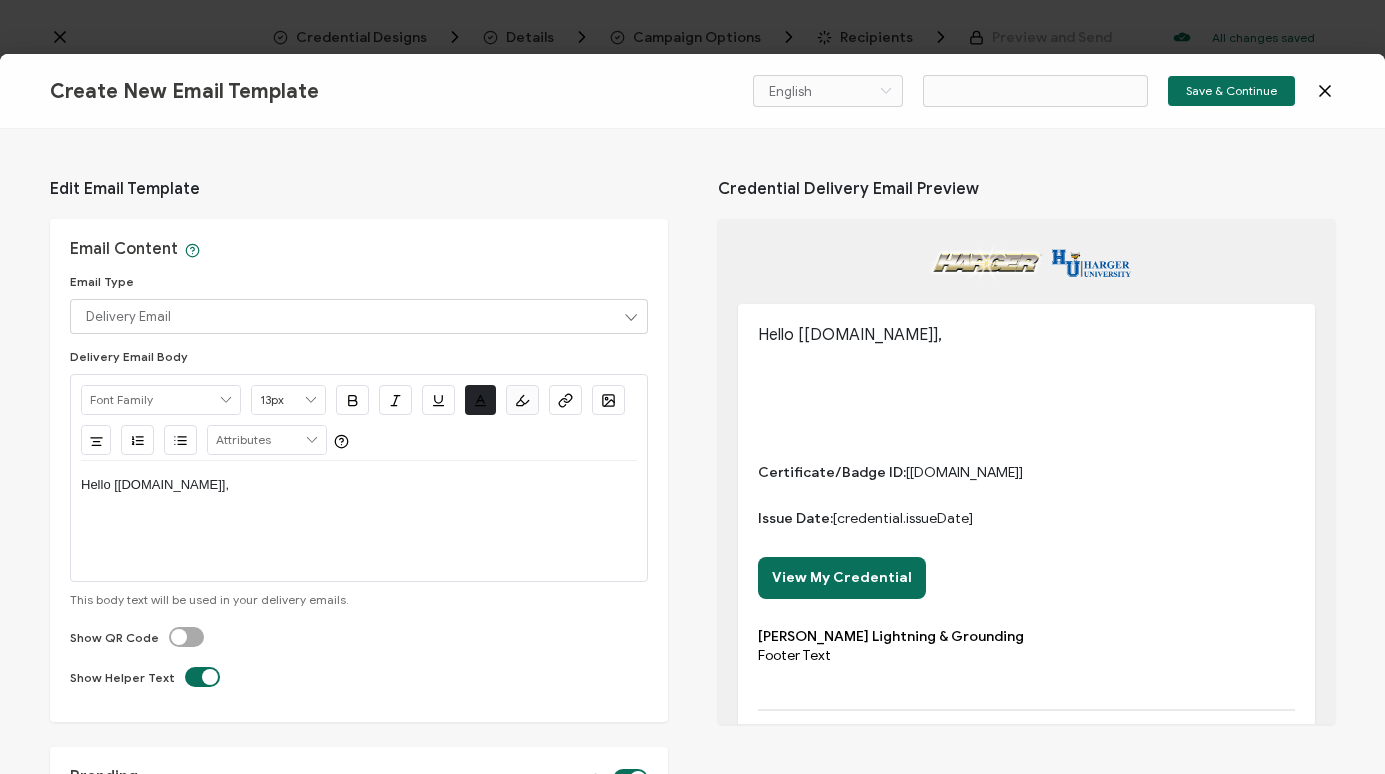 type on "Email Template 16" 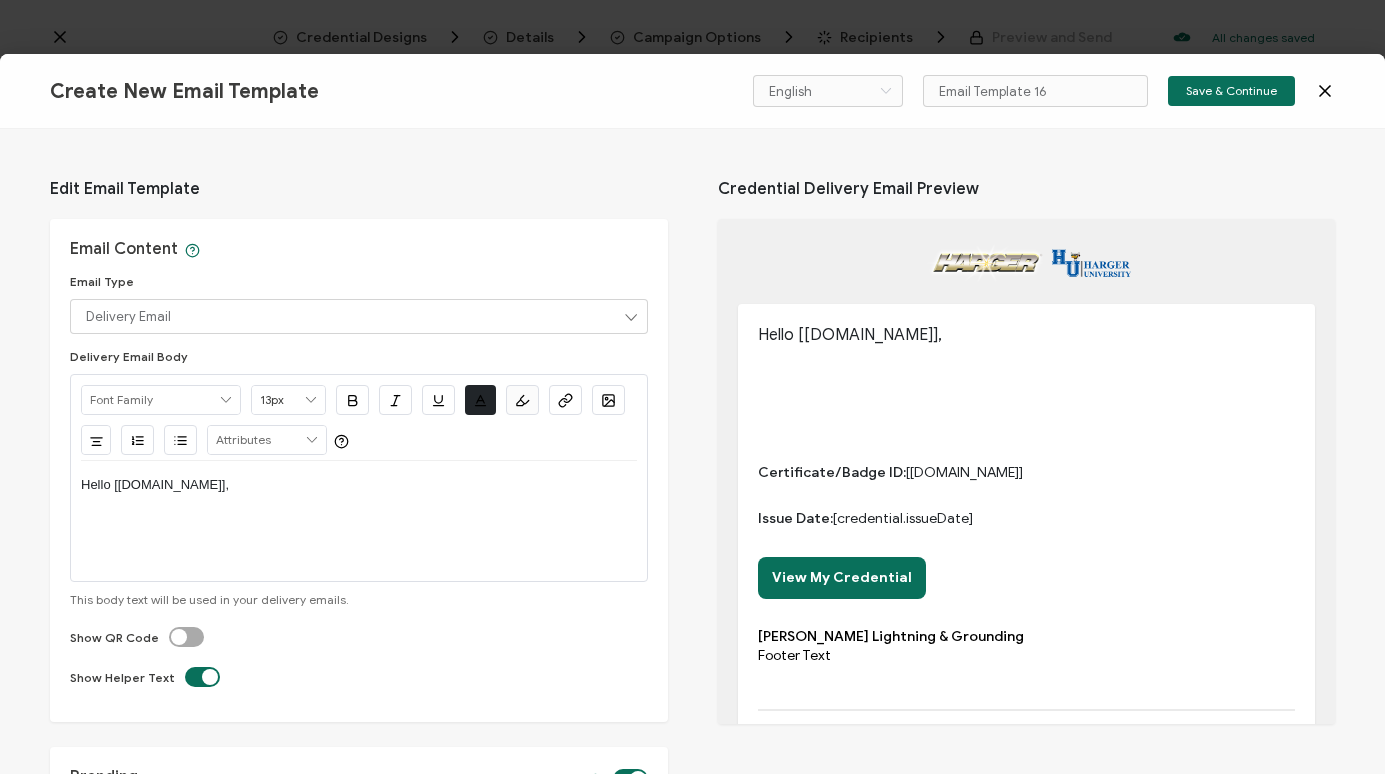 click 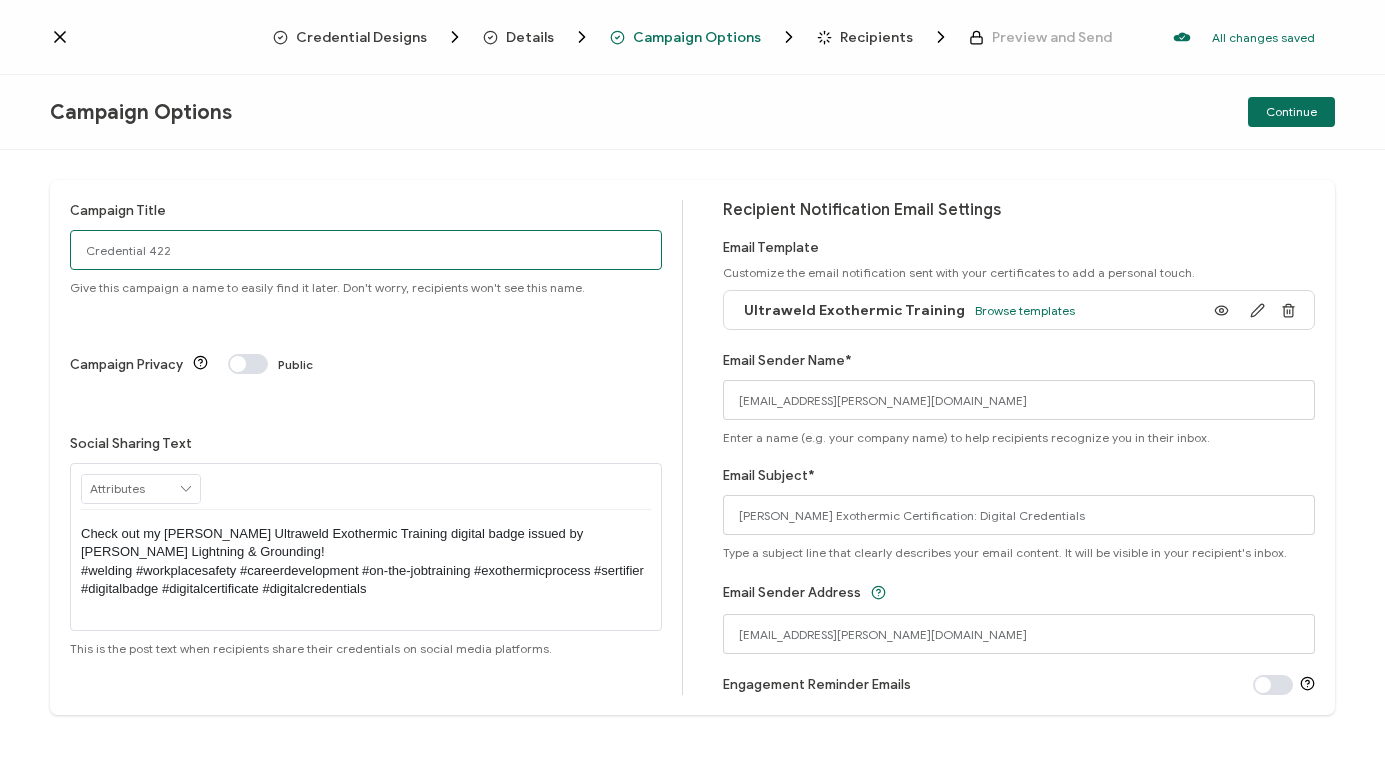 drag, startPoint x: 184, startPoint y: 250, endPoint x: 75, endPoint y: 250, distance: 109 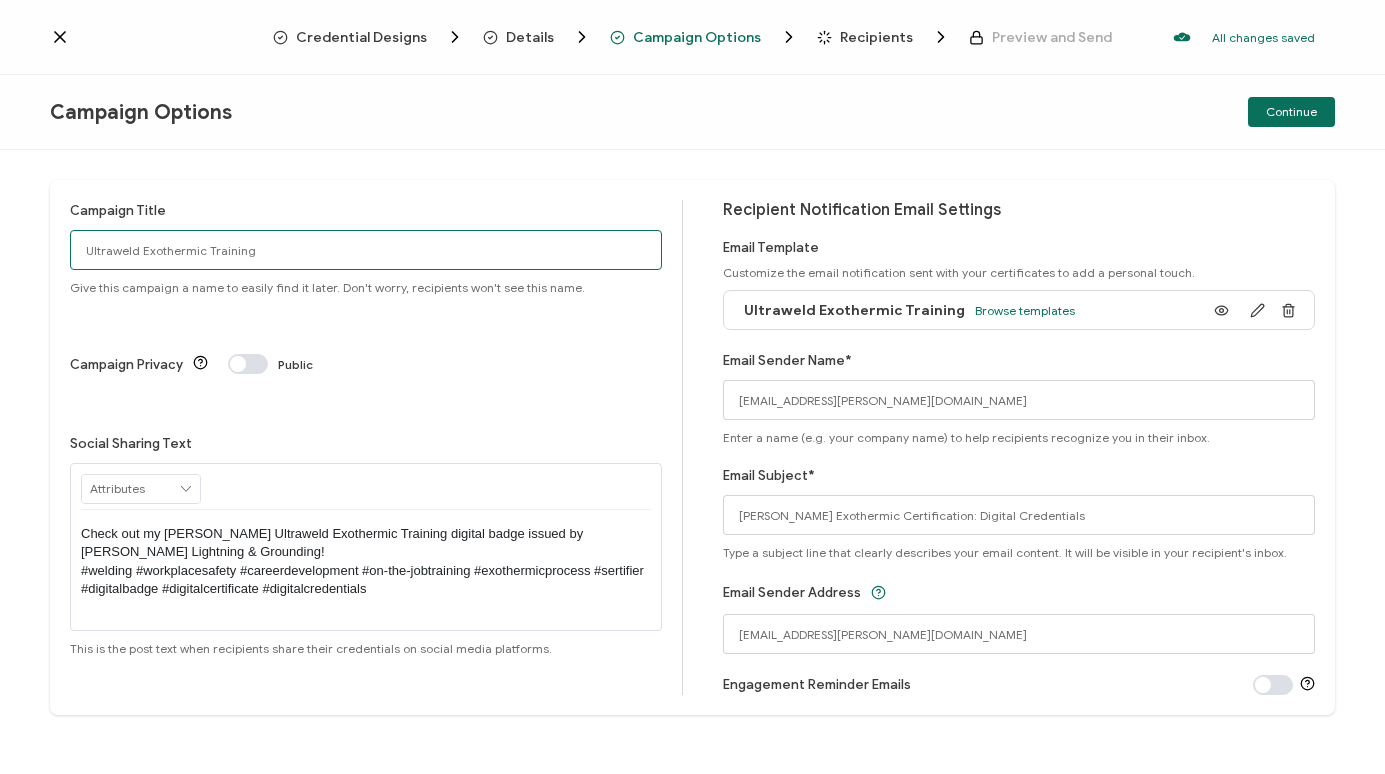 type on "Ultraweld Exothermic Training" 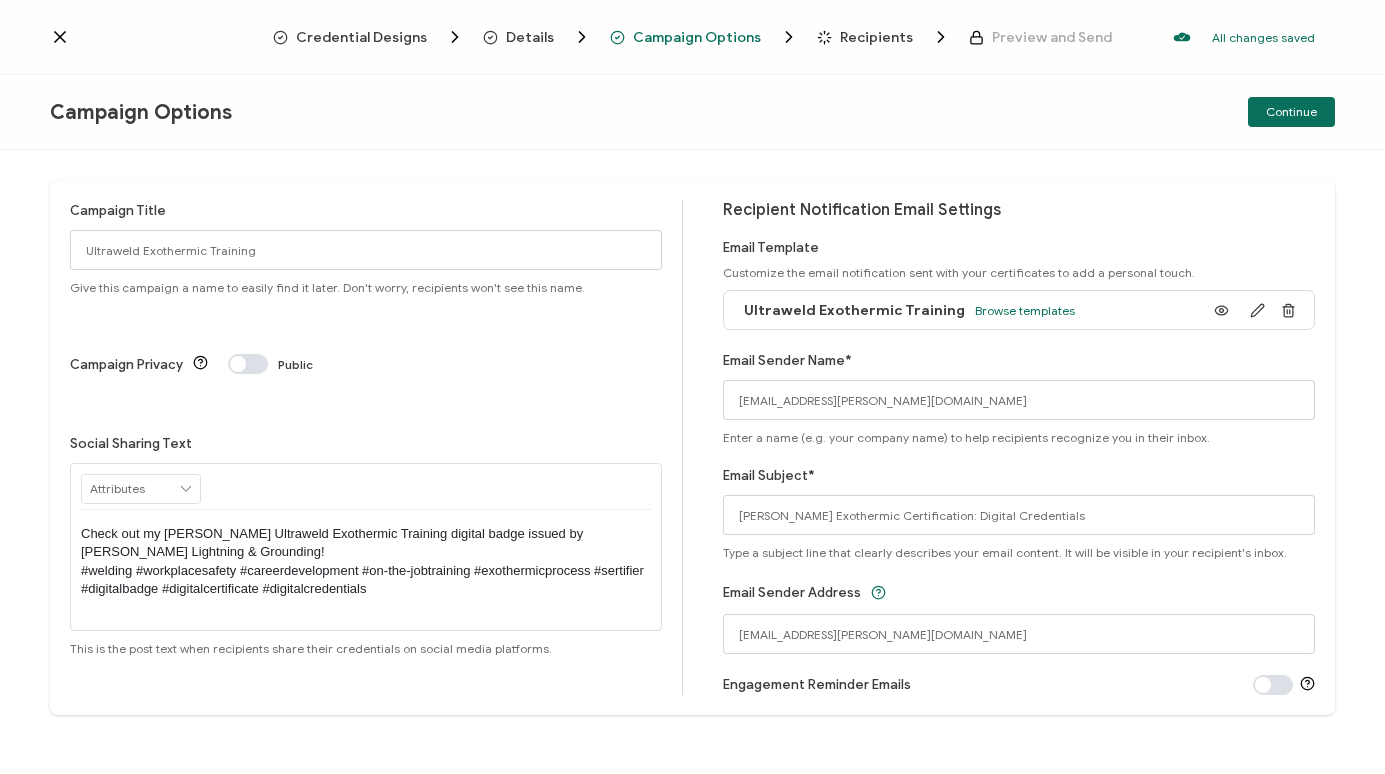 click on "Credential Designs       Details       Campaign Options       Recipients       Preview and Send
All changes saved
We save your content automatically as you keep working.
Changes are saved automatically. Any credentials sent from this campaign will update automatically. To undo modifications, re-edit the relevant element.
All changes saved
Last saved on [DATE] 03:54 PM" at bounding box center (692, 37) 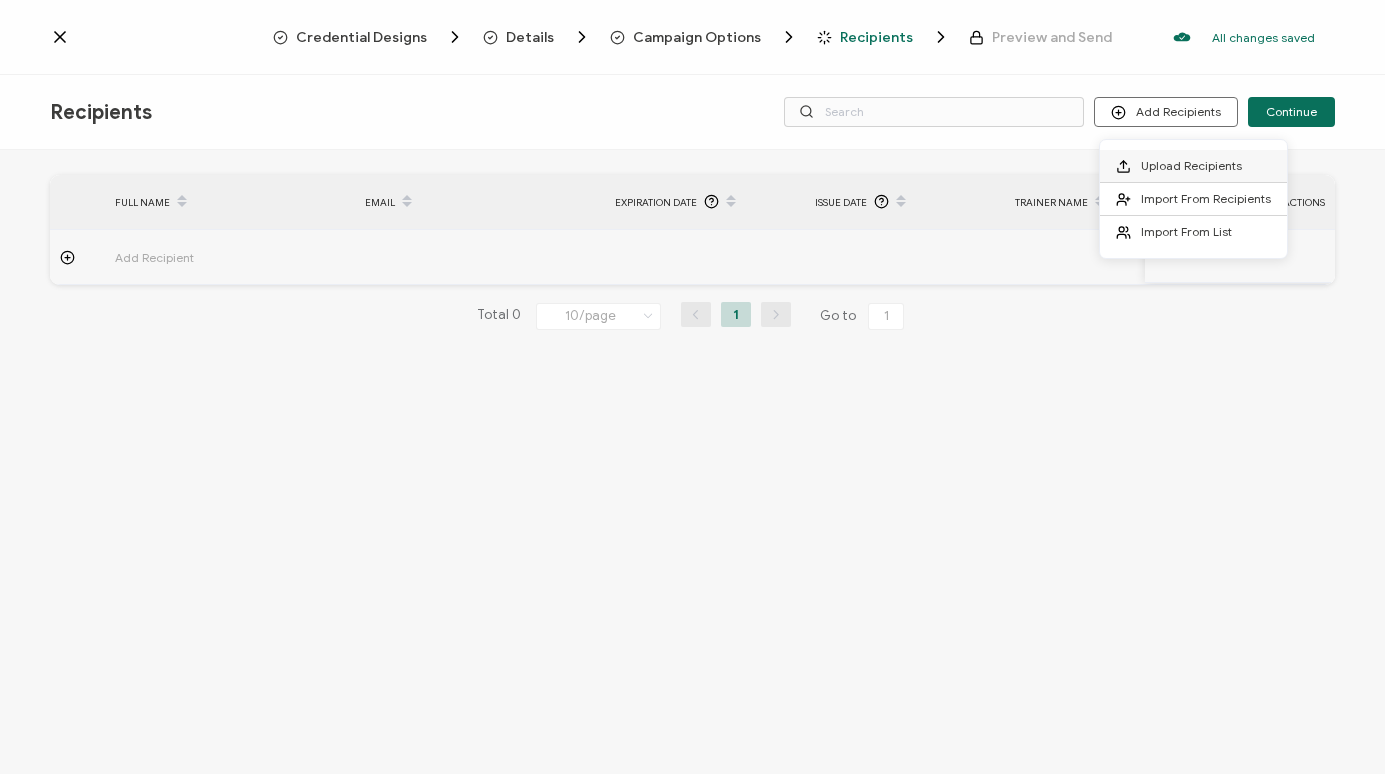 click on "Upload Recipients" at bounding box center [1193, 166] 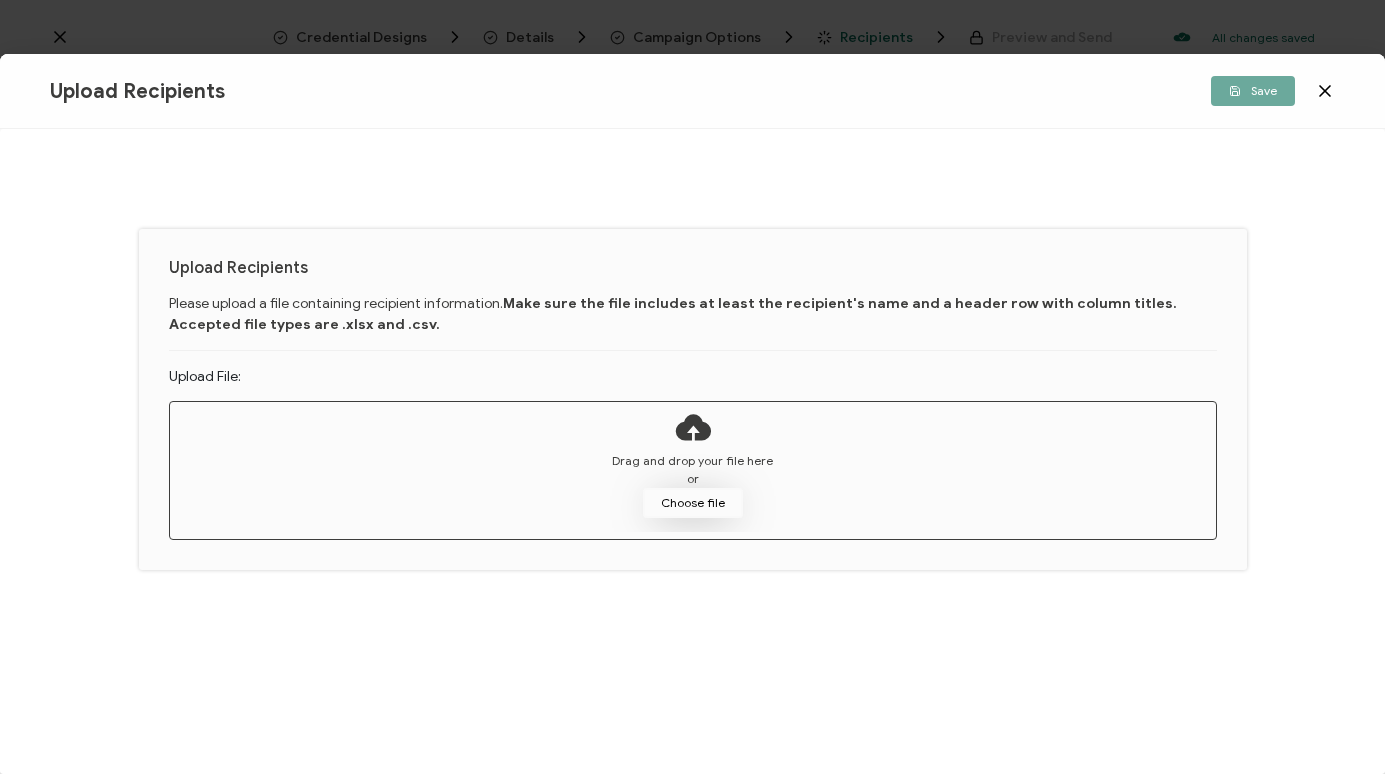 click on "Choose file" at bounding box center [693, 503] 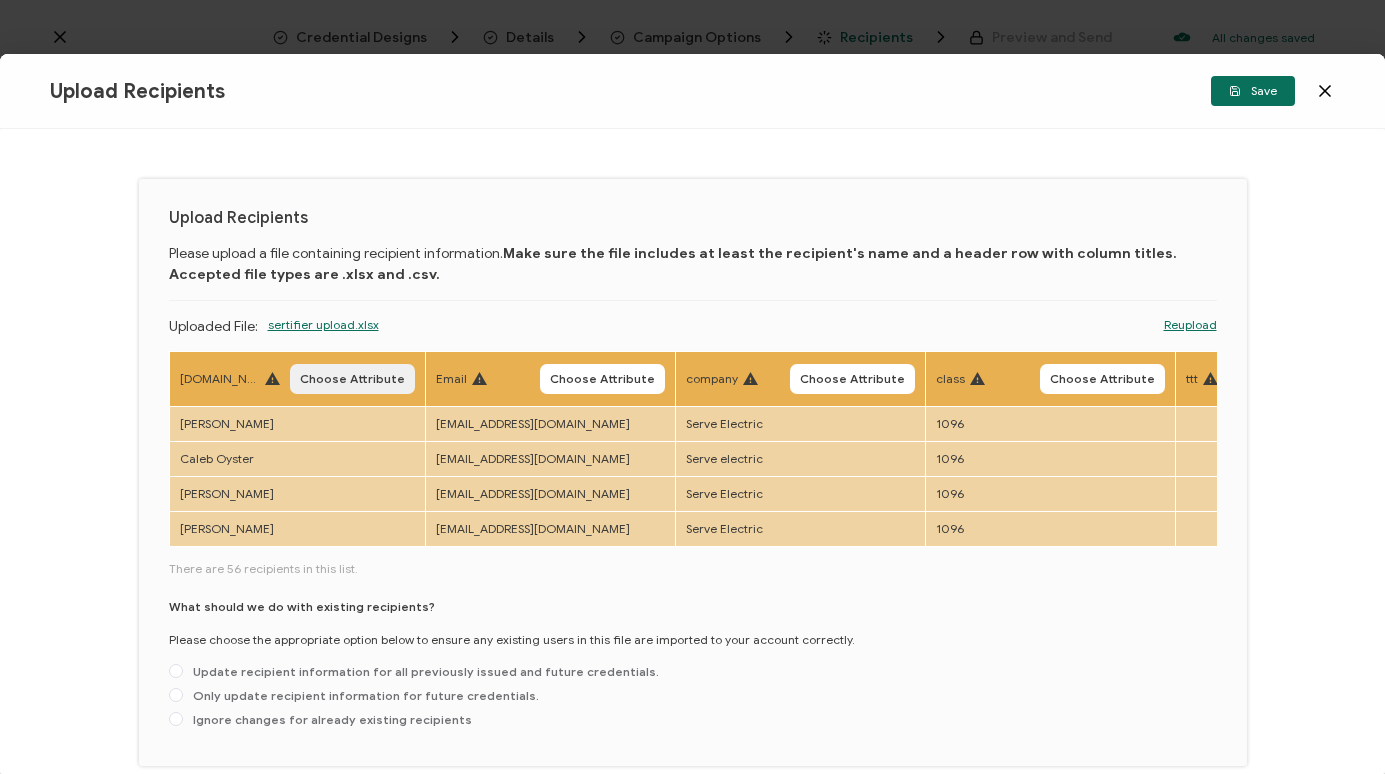 click on "Choose Attribute" at bounding box center (352, 379) 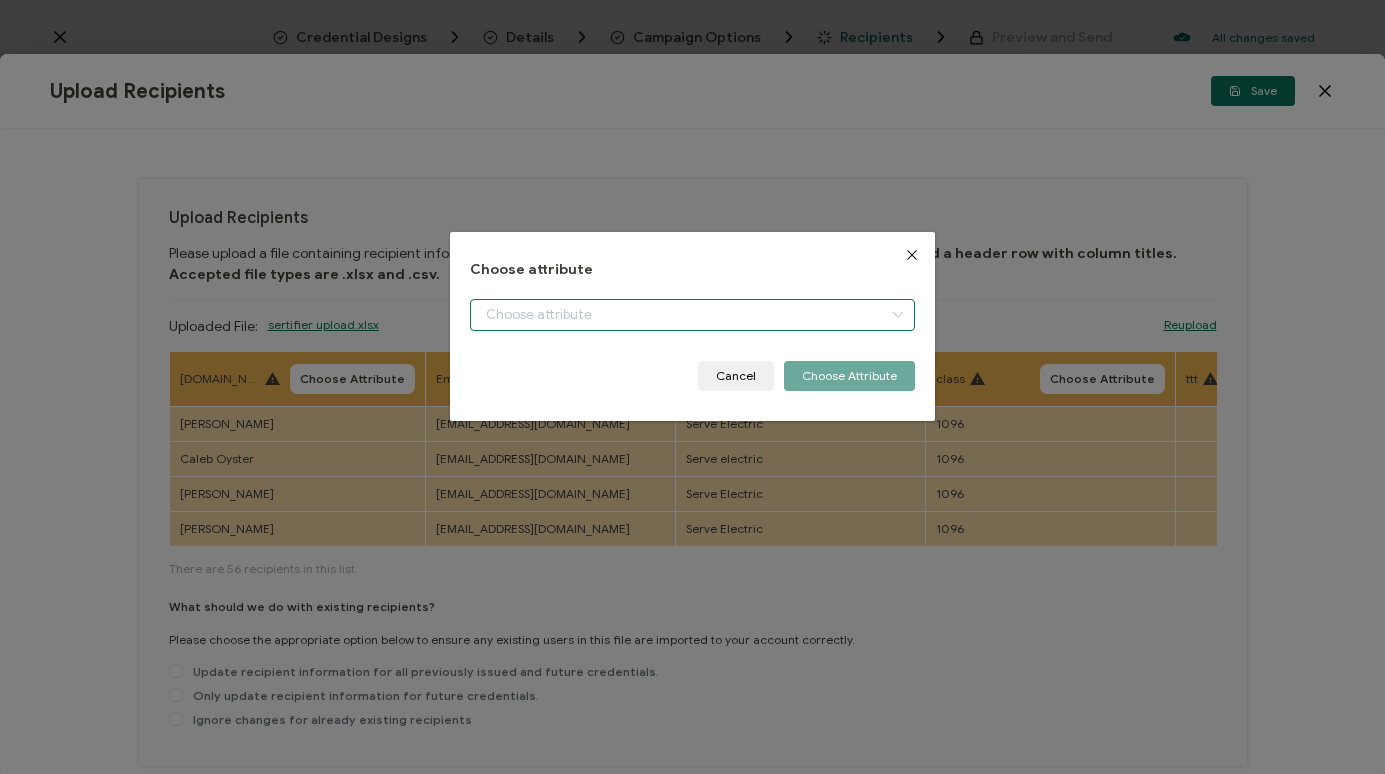 click at bounding box center (692, 315) 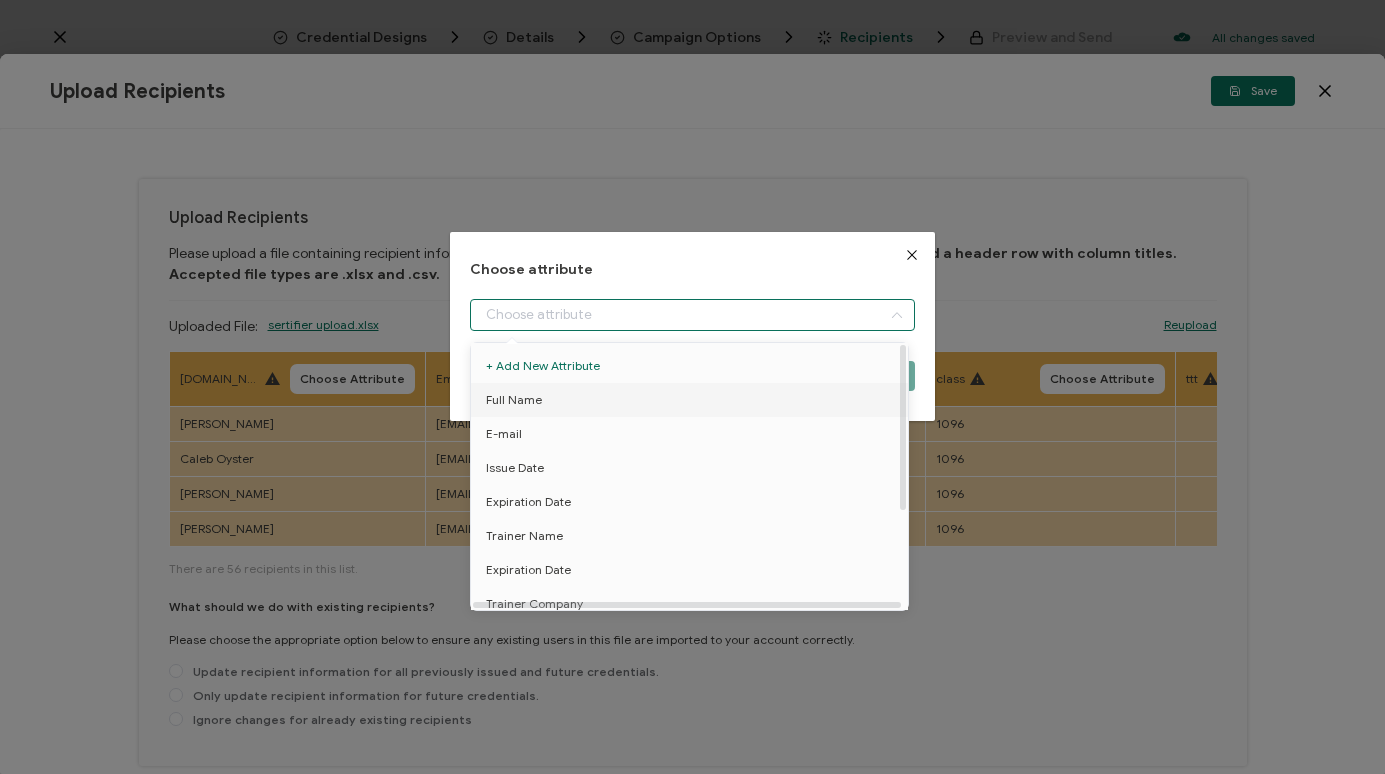 click on "Full Name" at bounding box center [514, 400] 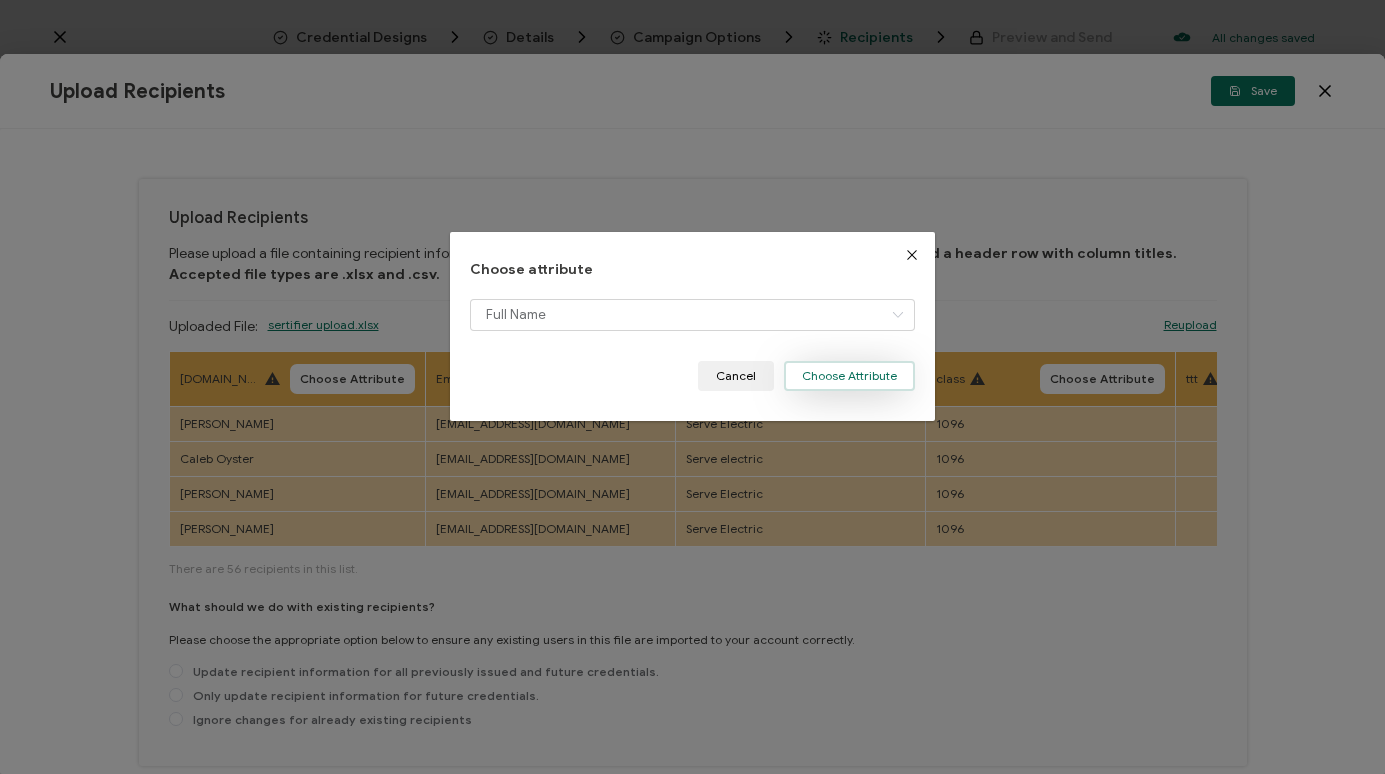 click on "Choose Attribute" at bounding box center (849, 376) 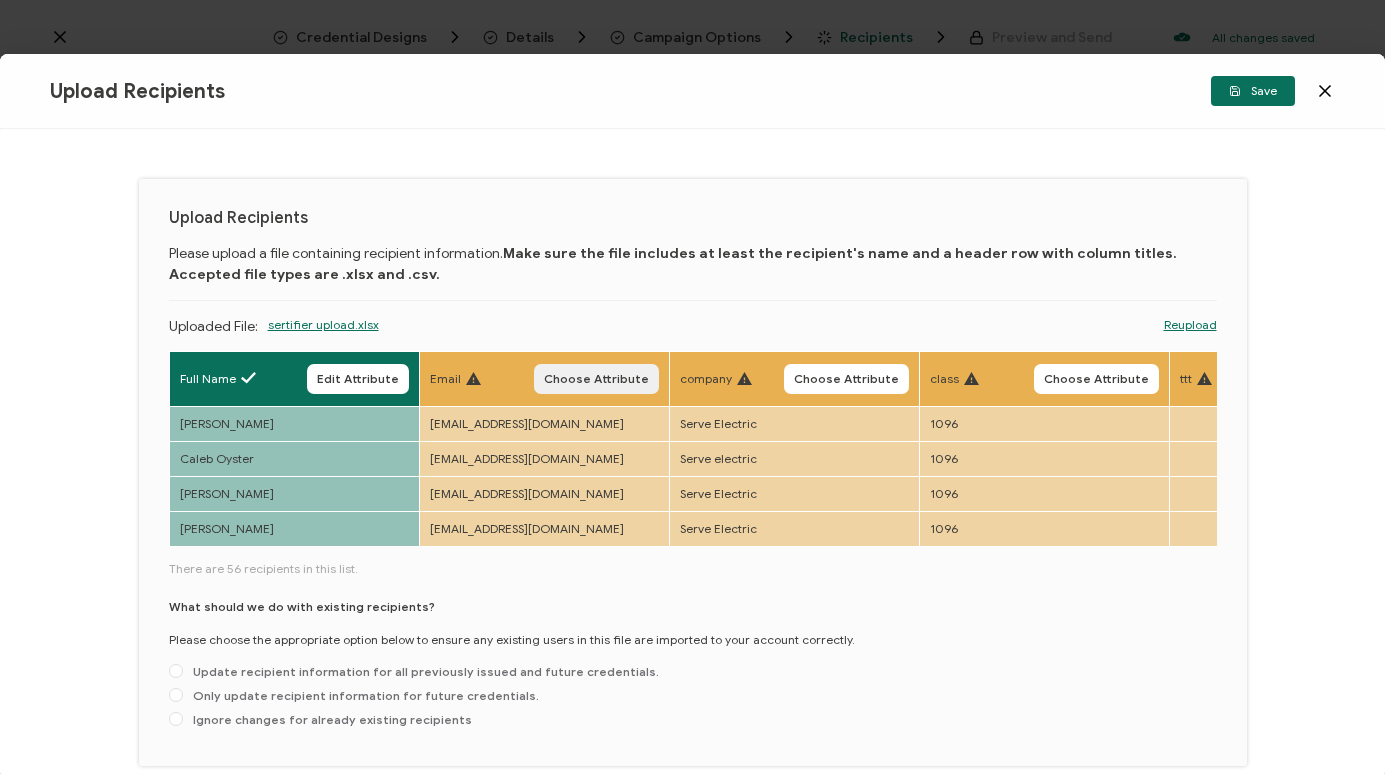 click on "Choose Attribute" at bounding box center [596, 379] 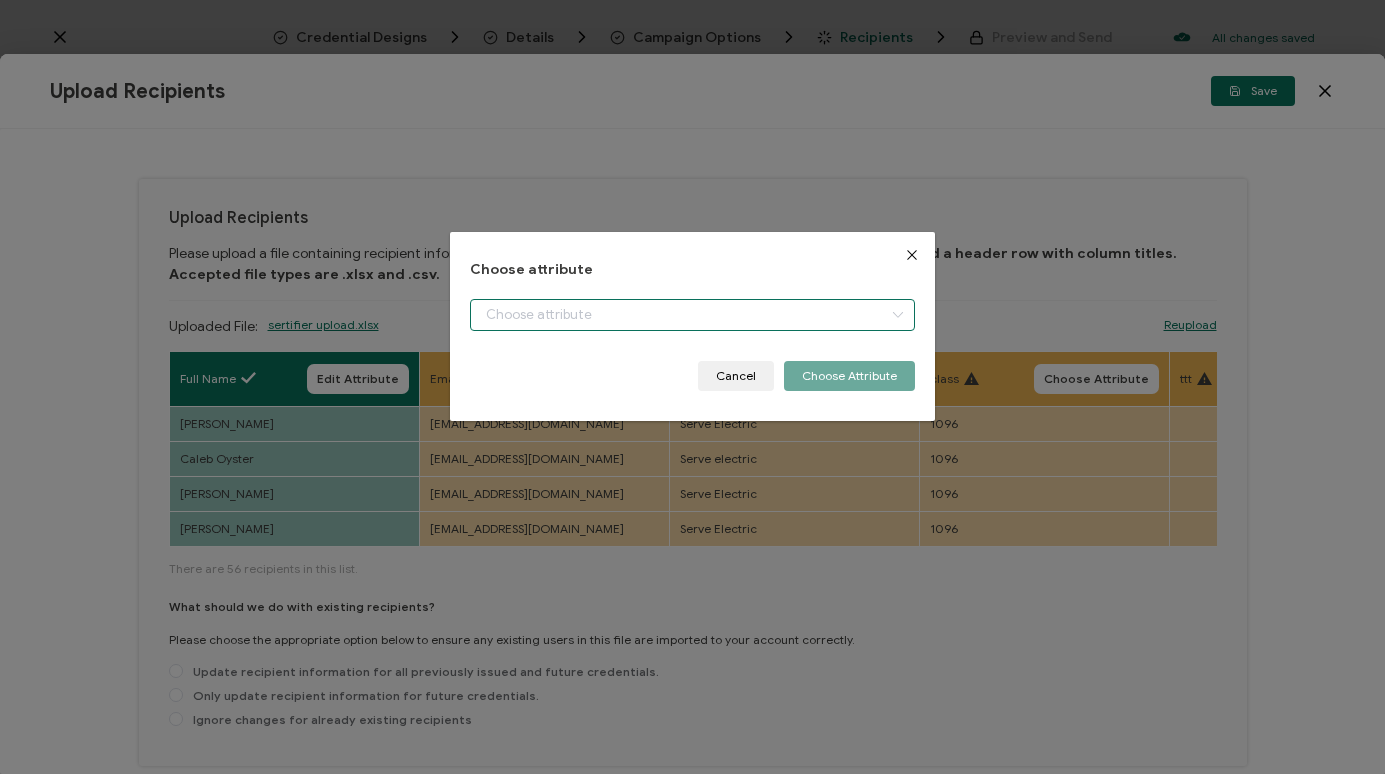click at bounding box center (692, 315) 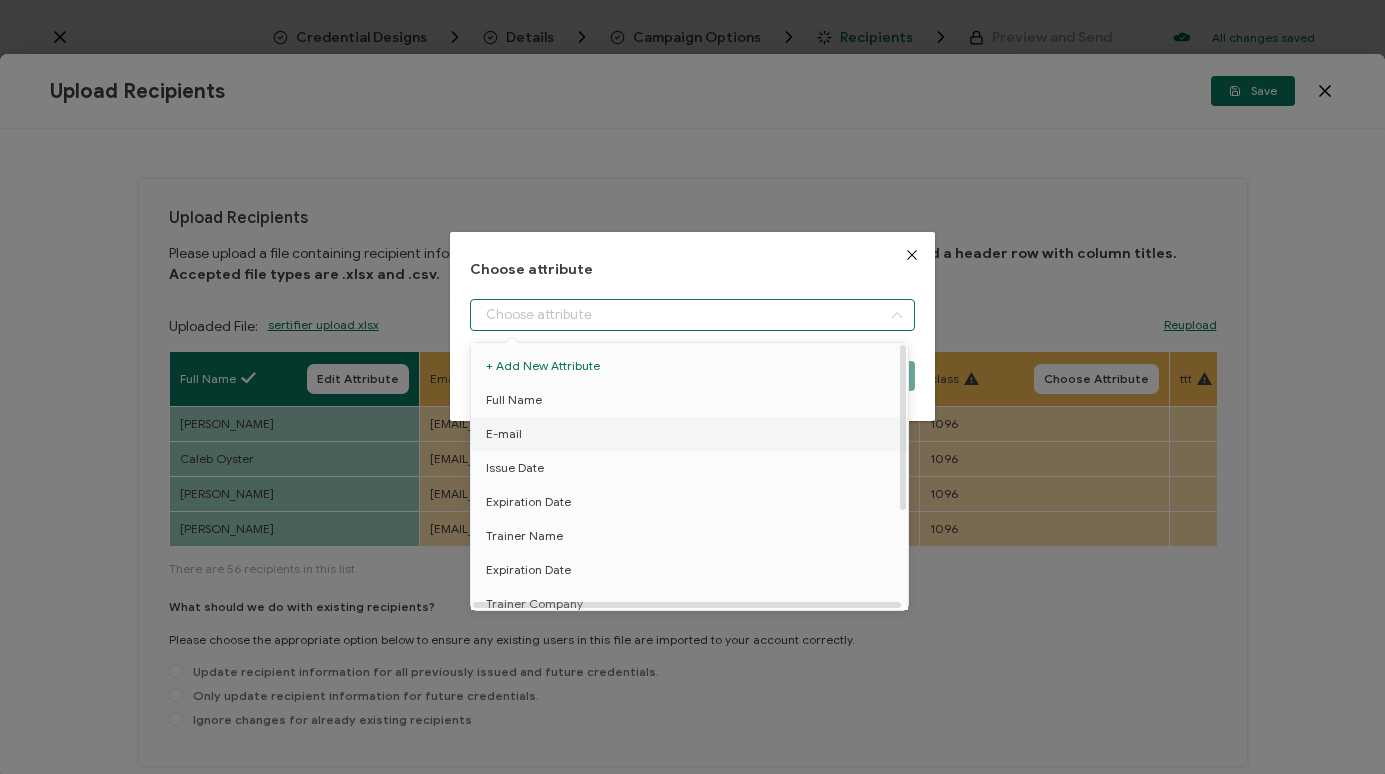 click on "E-mail" at bounding box center (693, 434) 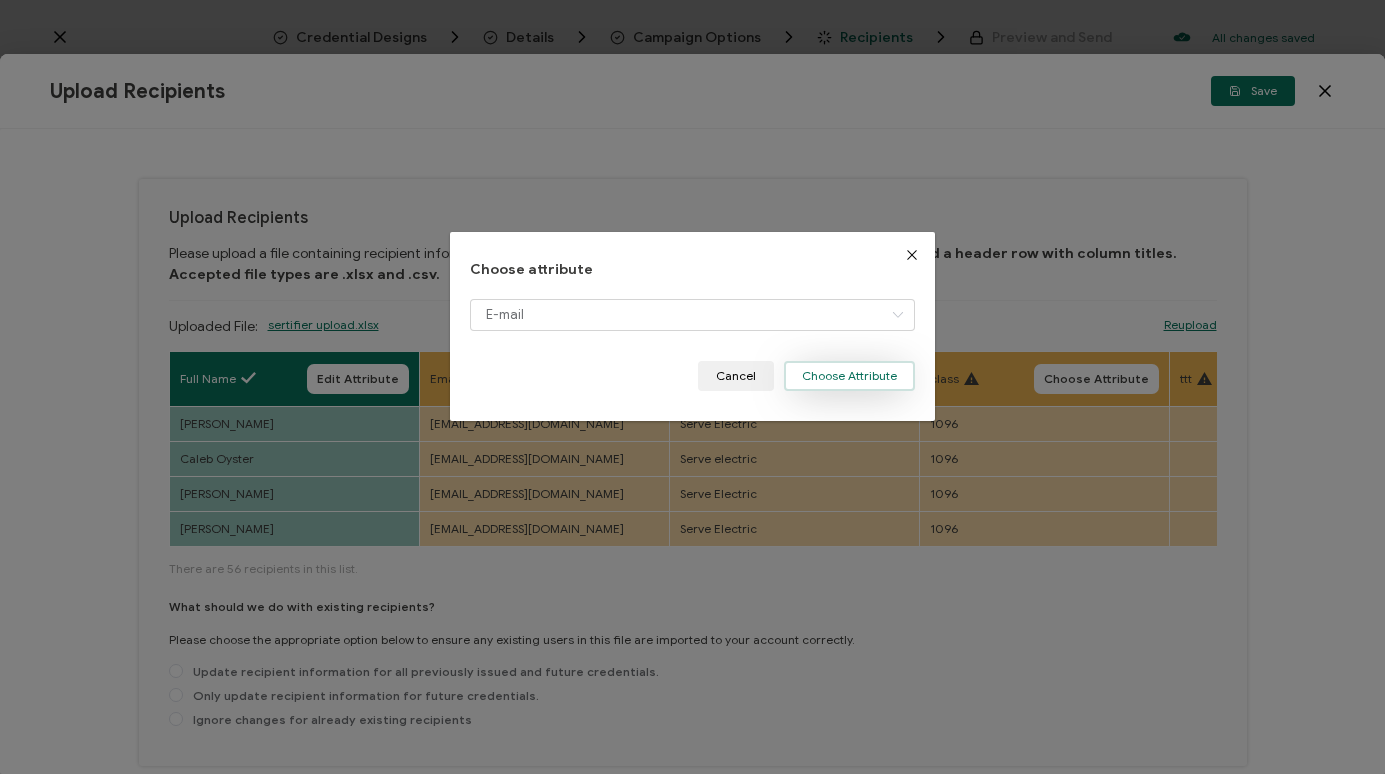 click on "Choose Attribute" at bounding box center (849, 376) 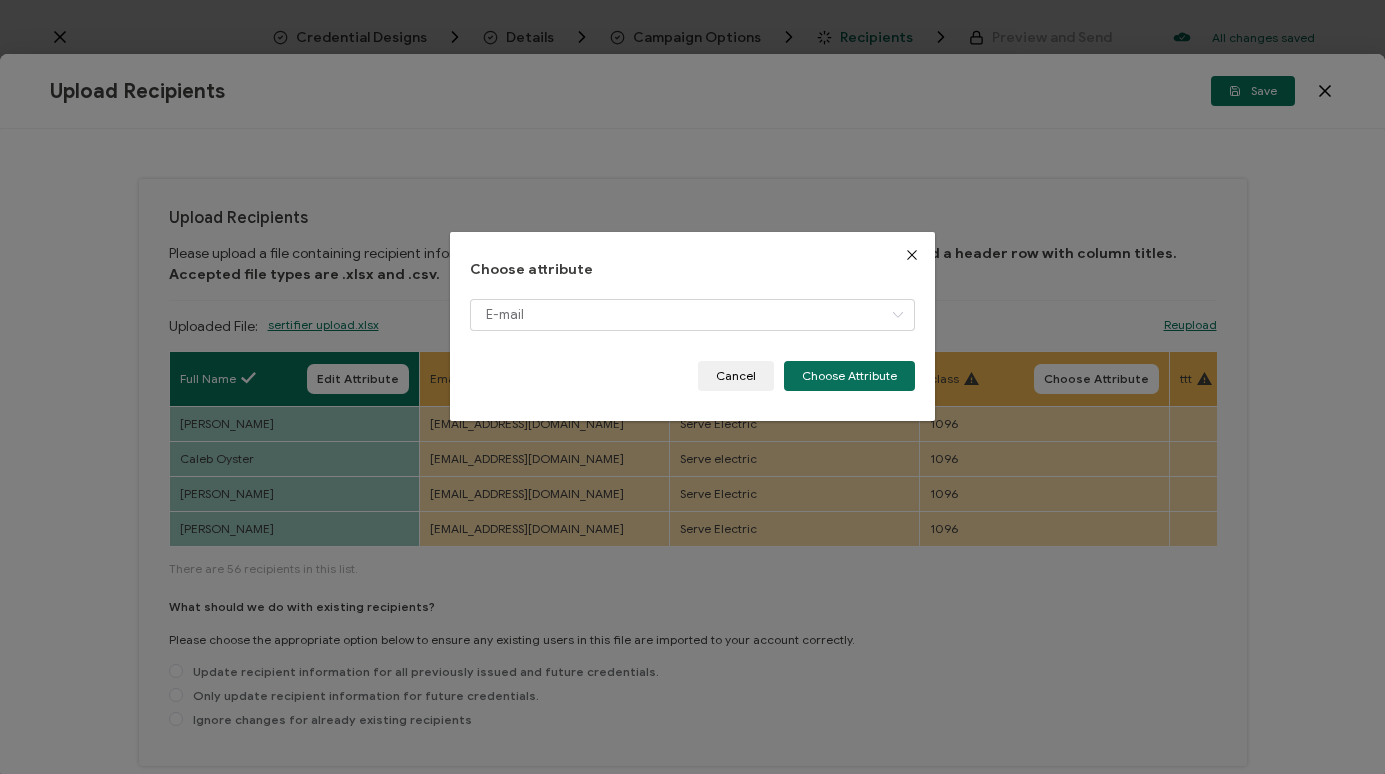 type 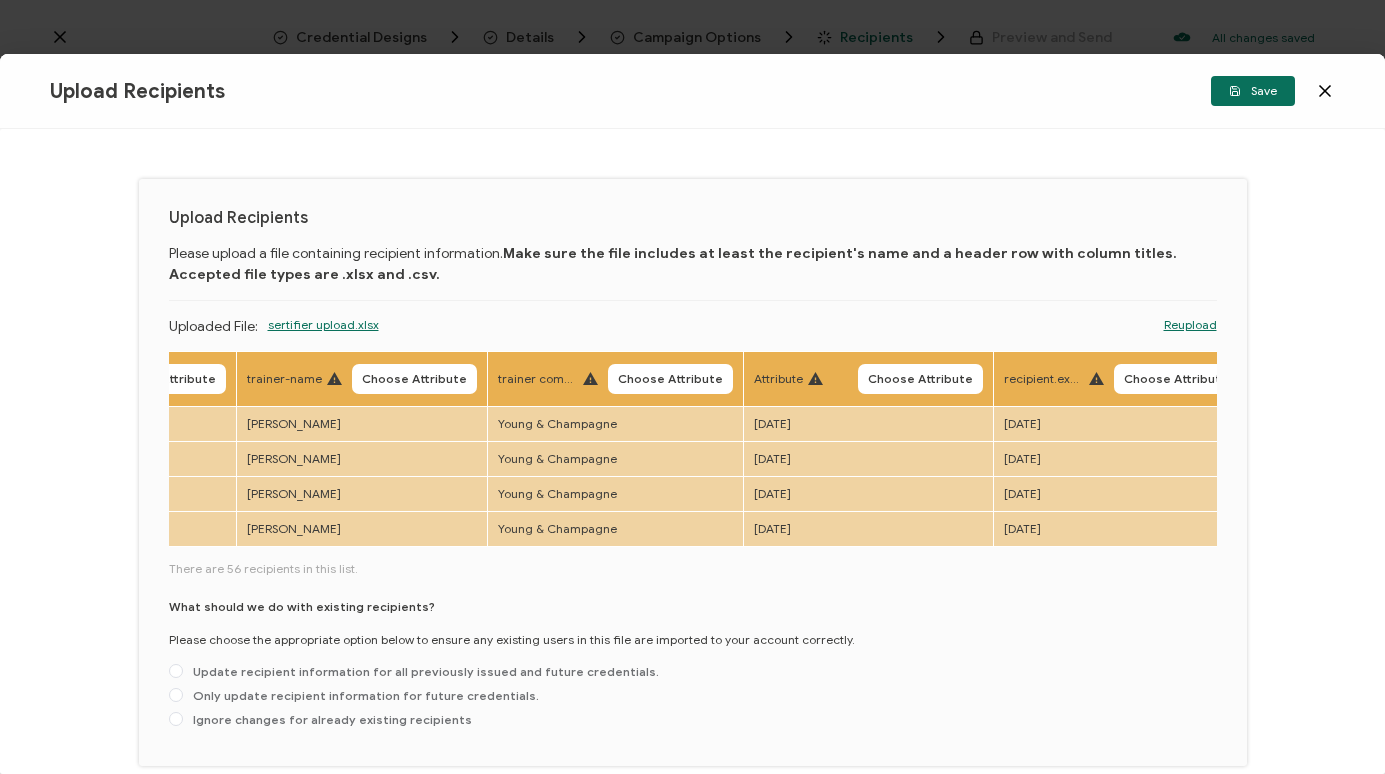 scroll, scrollTop: 0, scrollLeft: 1459, axis: horizontal 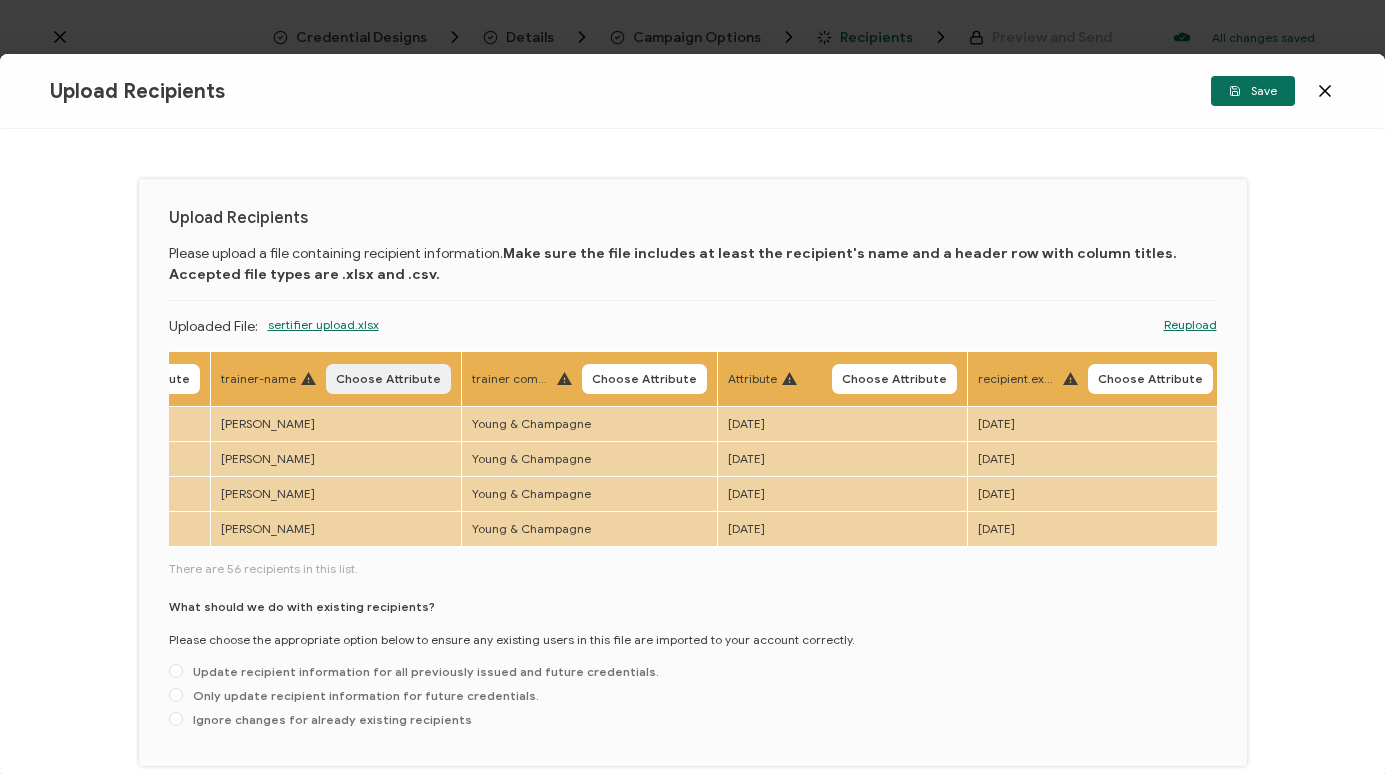 click on "Choose Attribute" at bounding box center (388, 379) 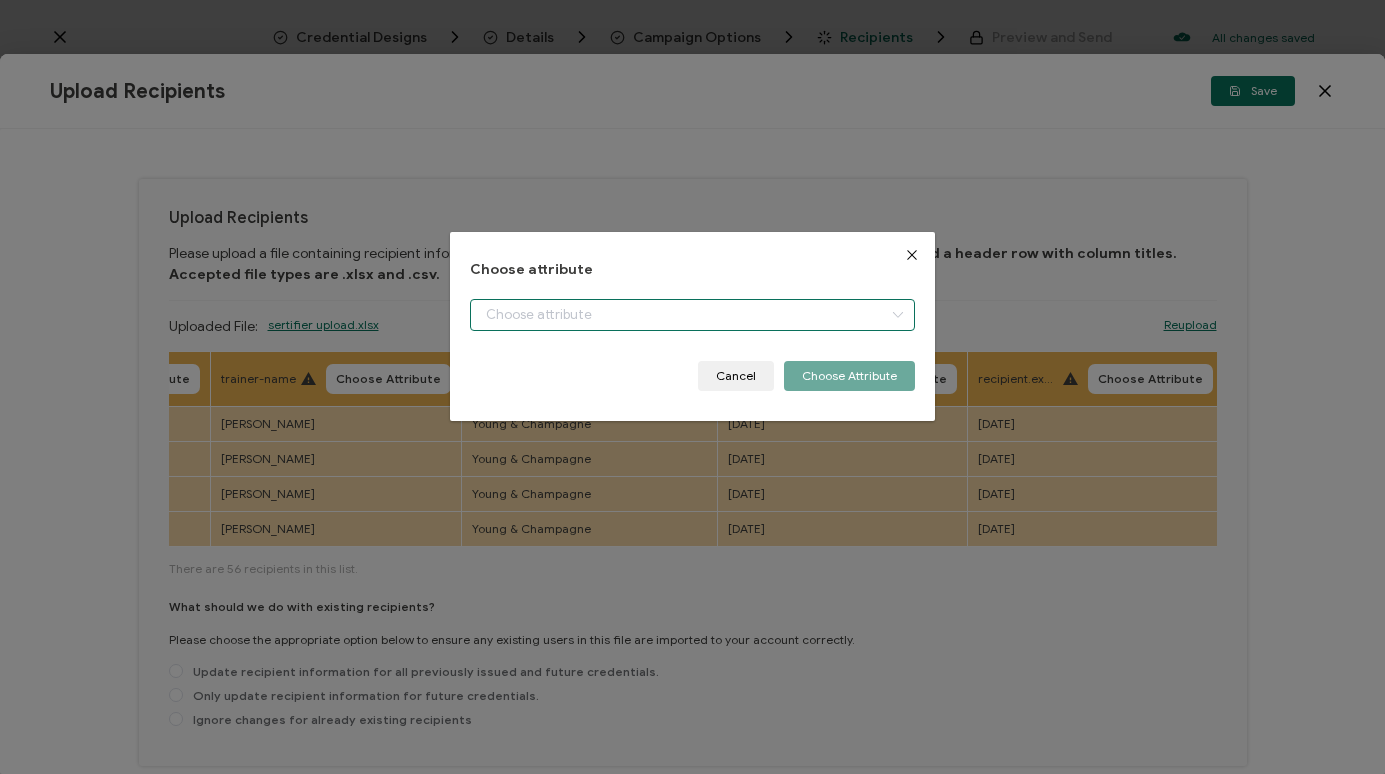 click at bounding box center [692, 315] 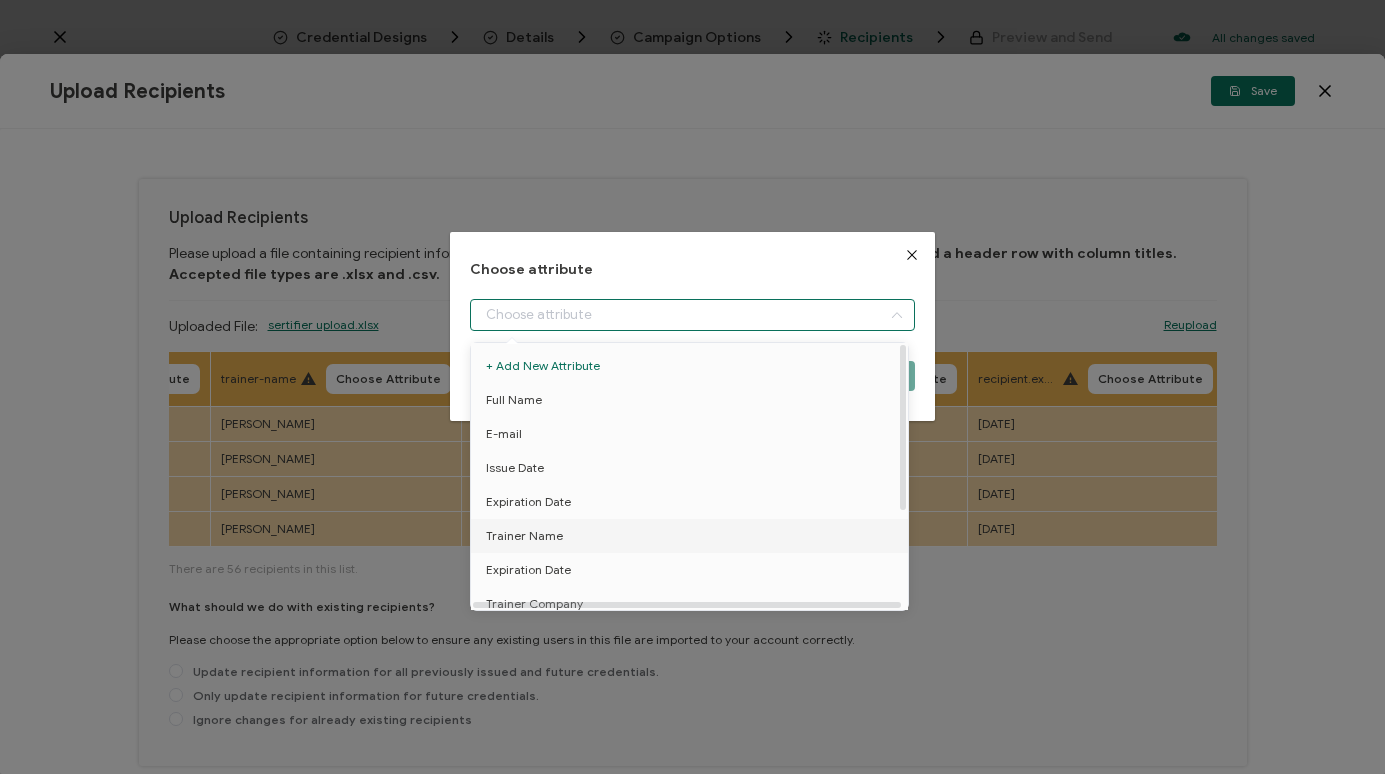 click on "Trainer Name" at bounding box center [693, 536] 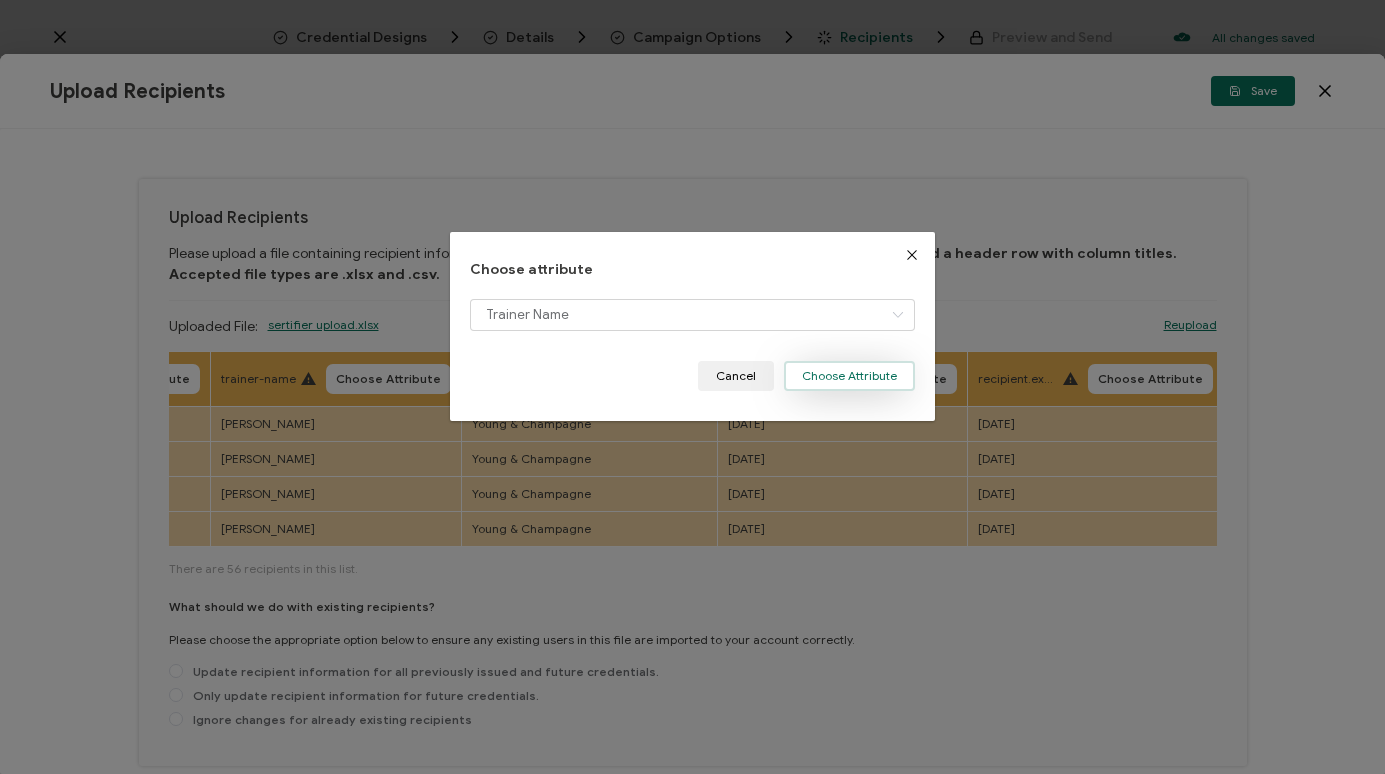 click on "Choose Attribute" at bounding box center (849, 376) 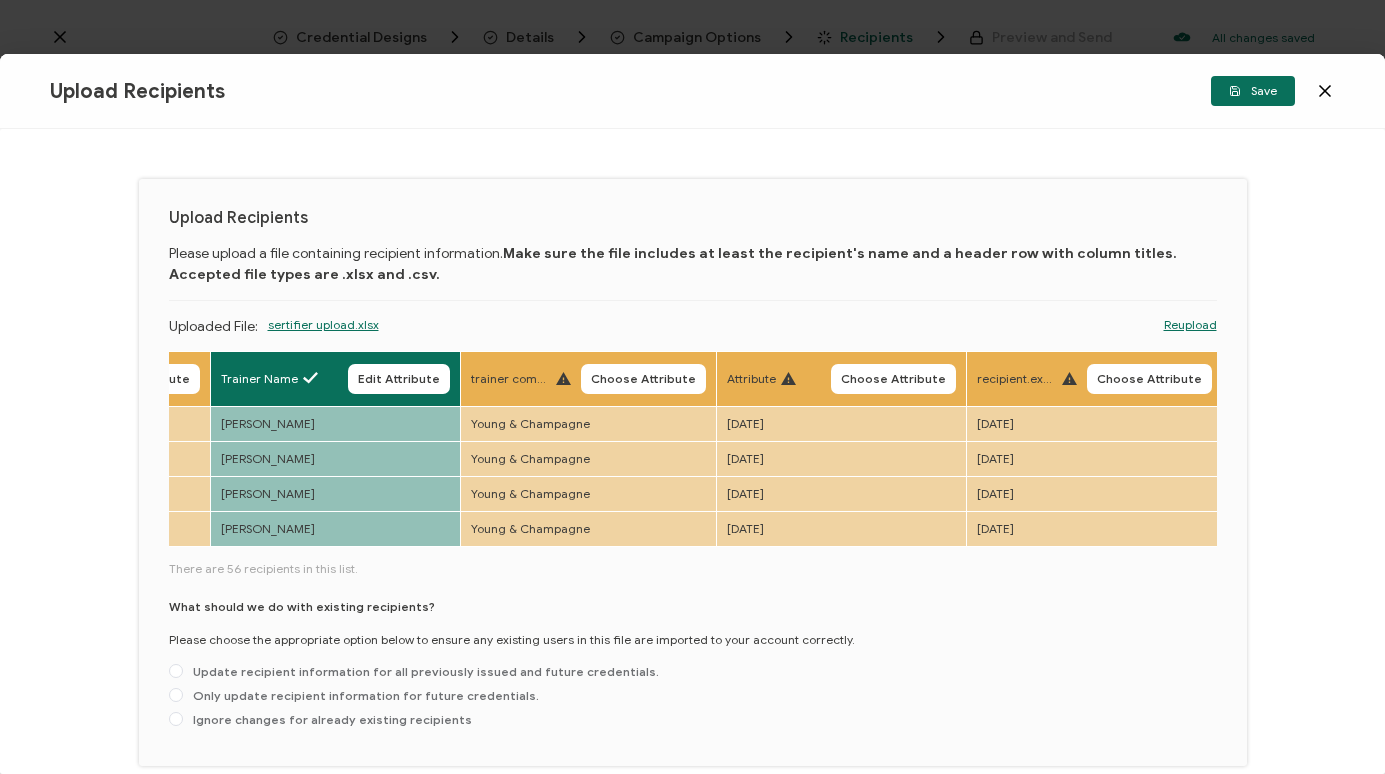 click on "Choose Attribute" at bounding box center [1149, 379] 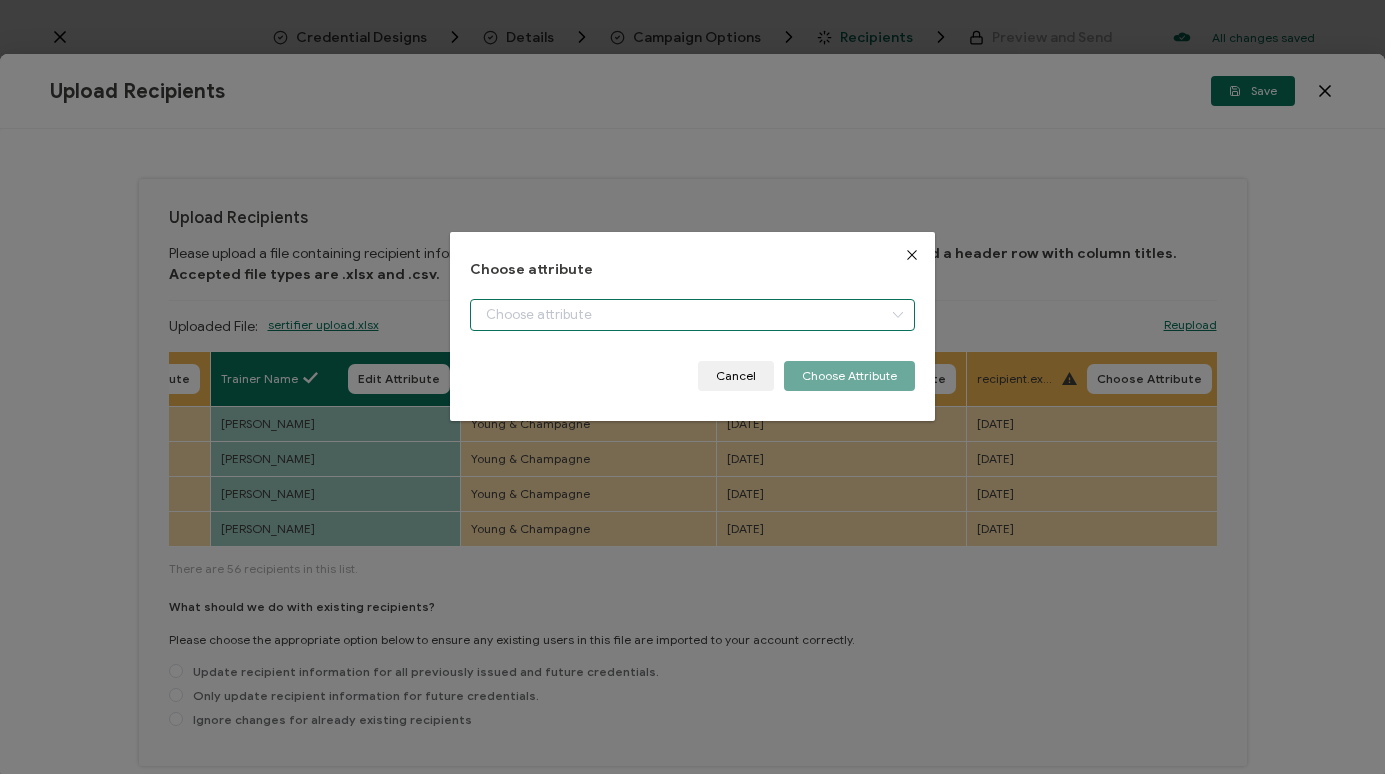 click at bounding box center [692, 315] 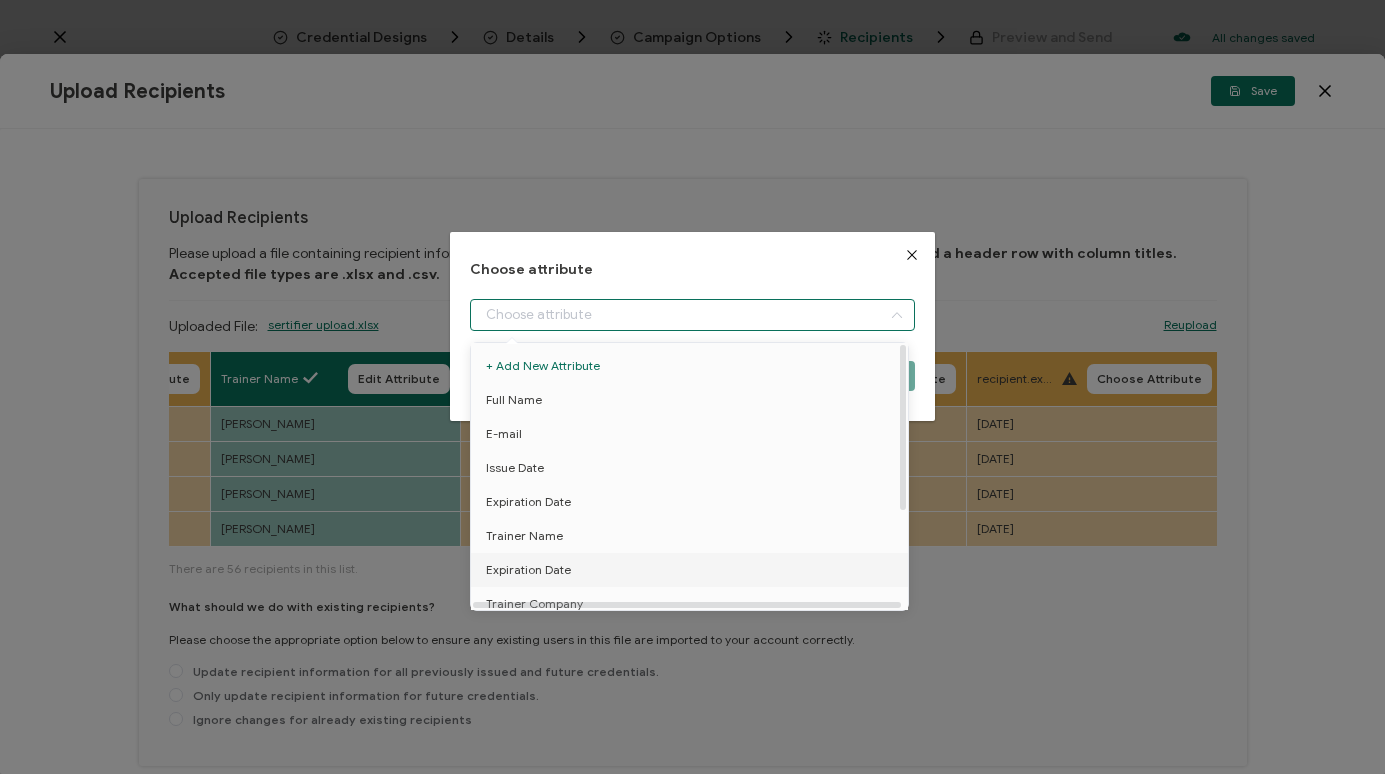 click on "Expiration Date" at bounding box center (528, 570) 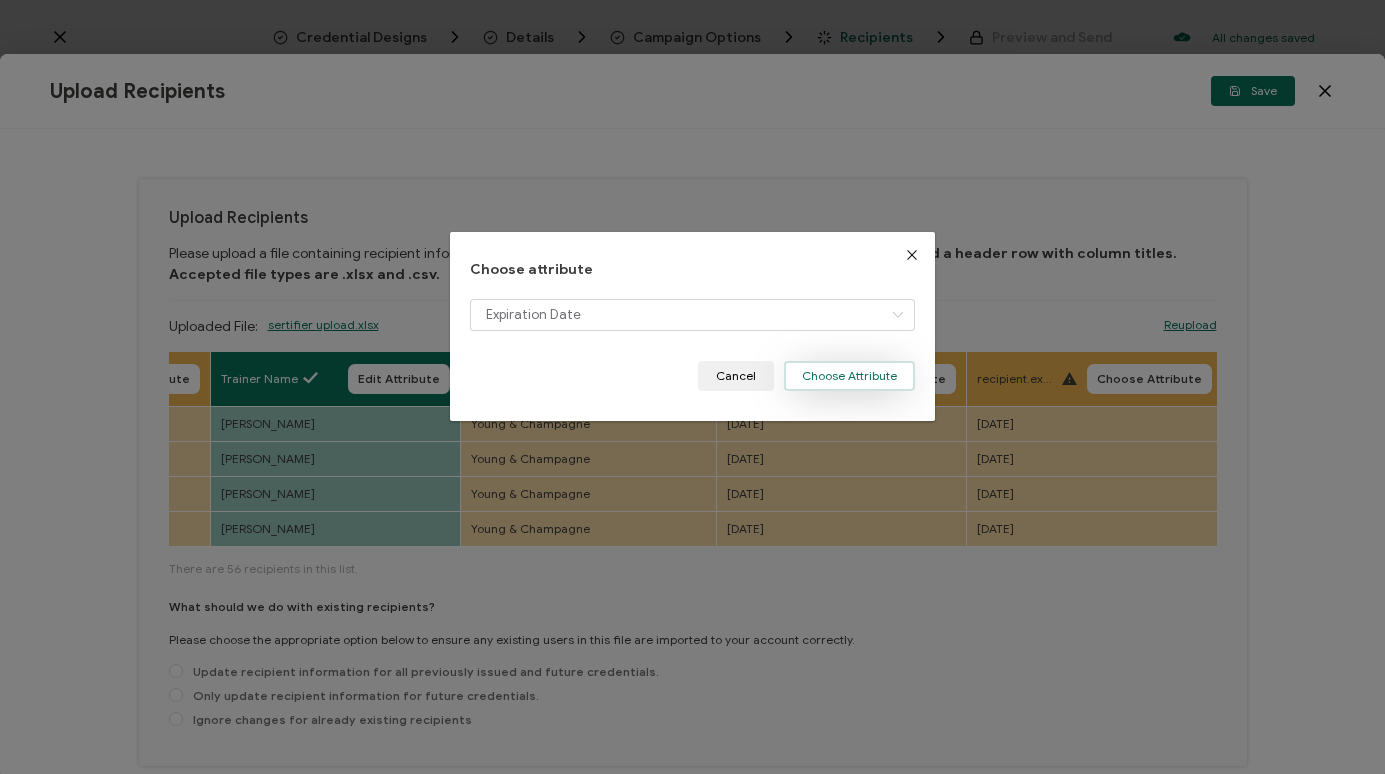 click on "Choose Attribute" at bounding box center [849, 376] 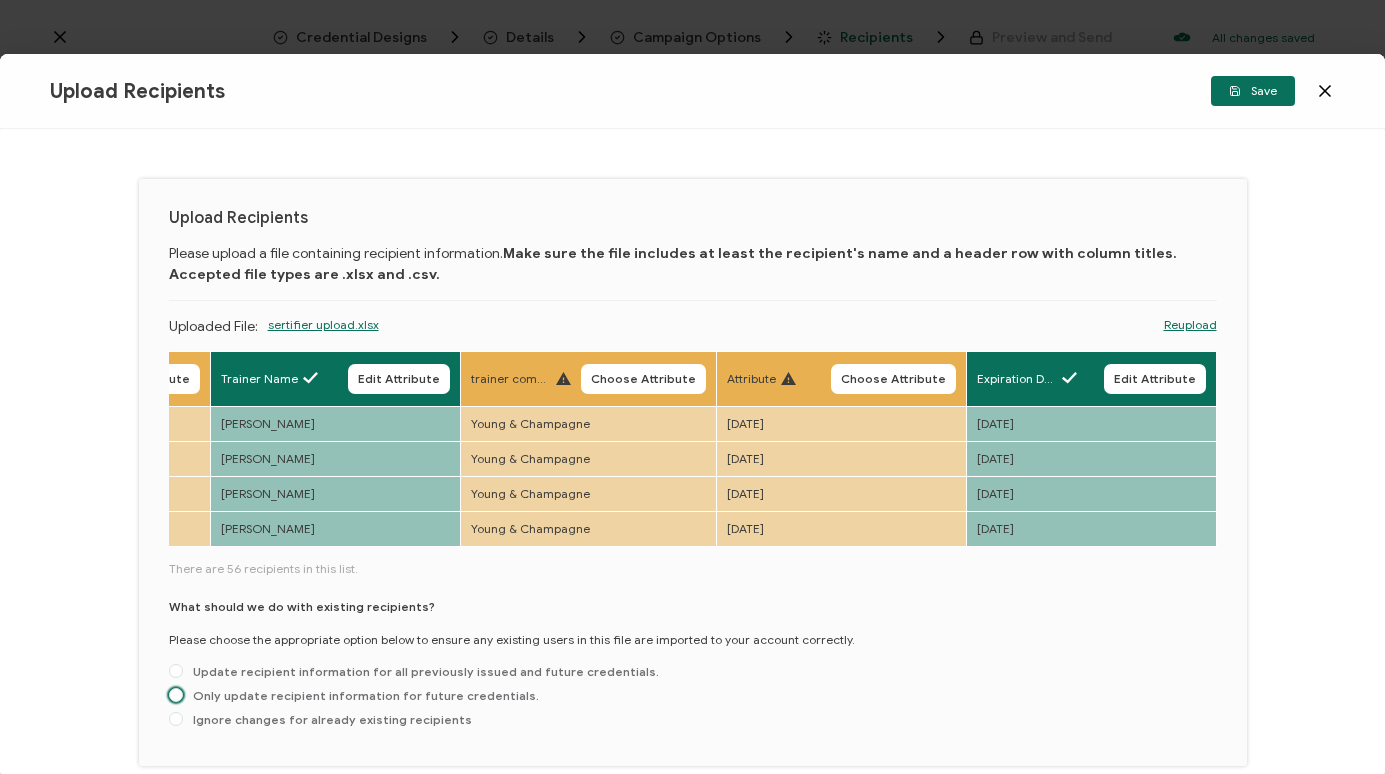 click on "Only update recipient information for future credentials." at bounding box center [361, 695] 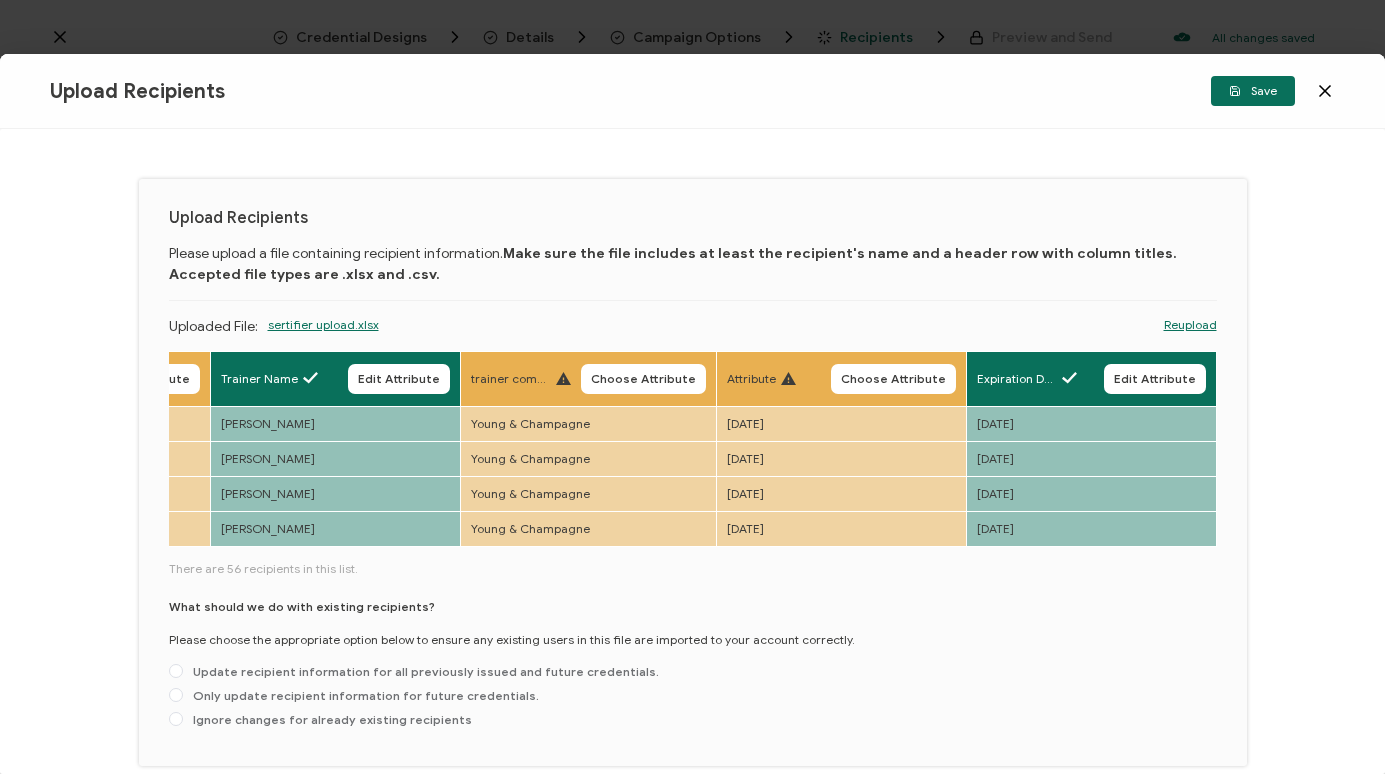click on "Only update recipient information for future credentials." at bounding box center [176, 696] 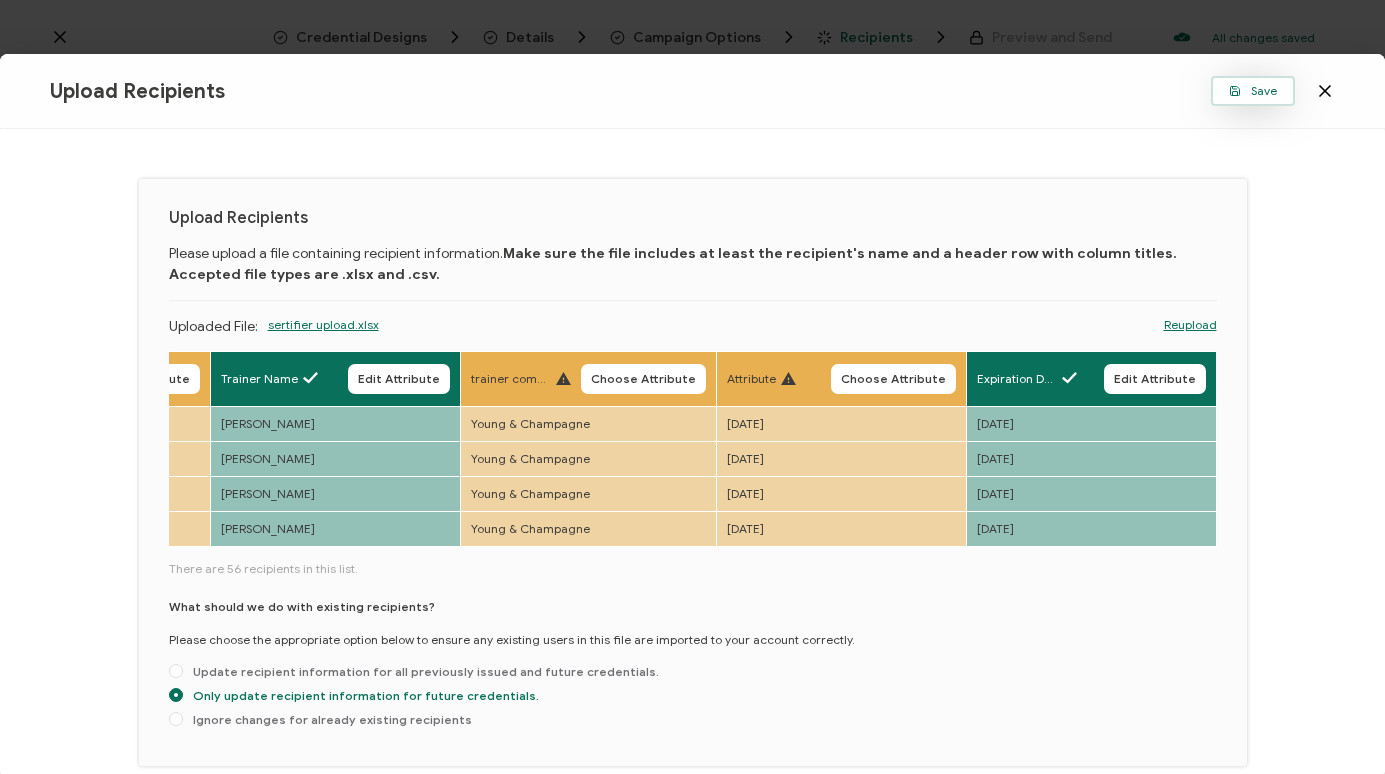 click on "Save" at bounding box center (1253, 91) 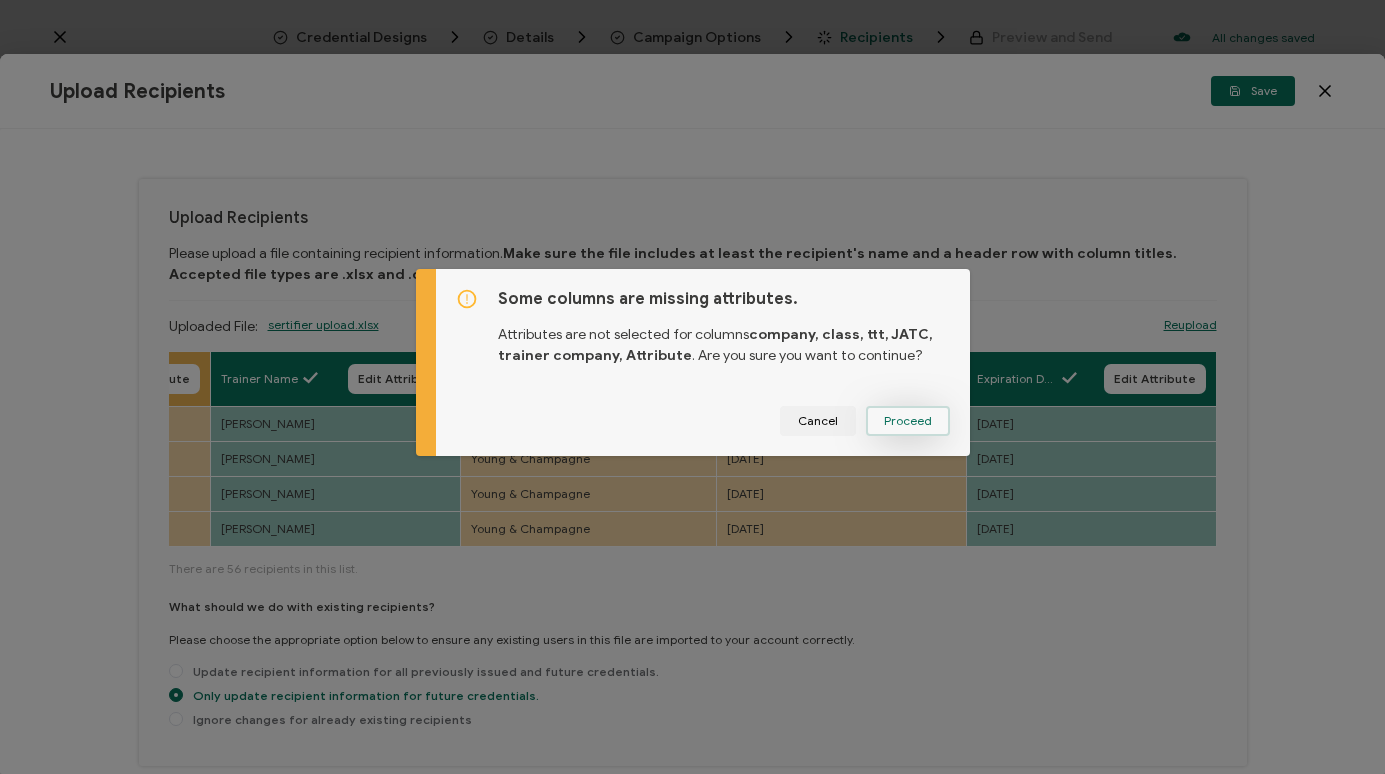 click on "Proceed" at bounding box center (908, 421) 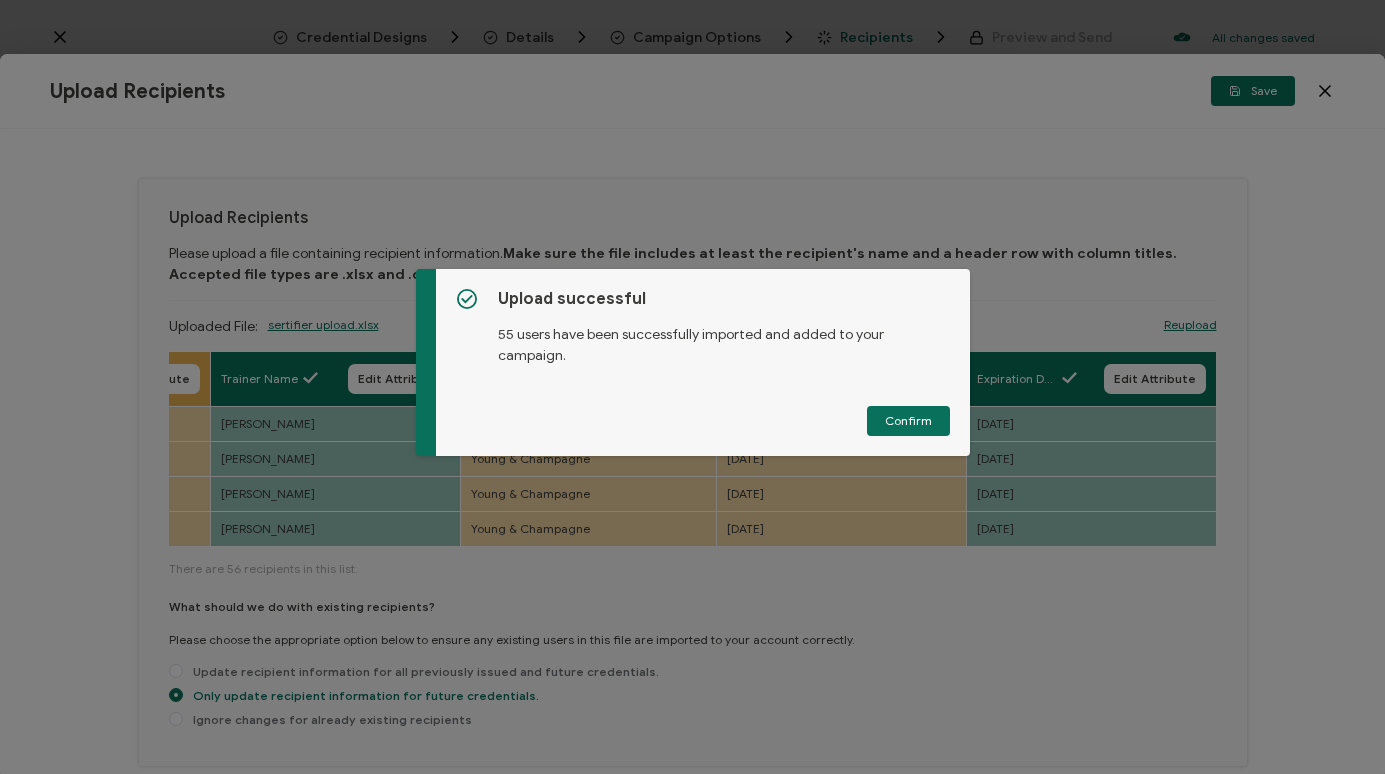 click on "Confirm" at bounding box center (908, 421) 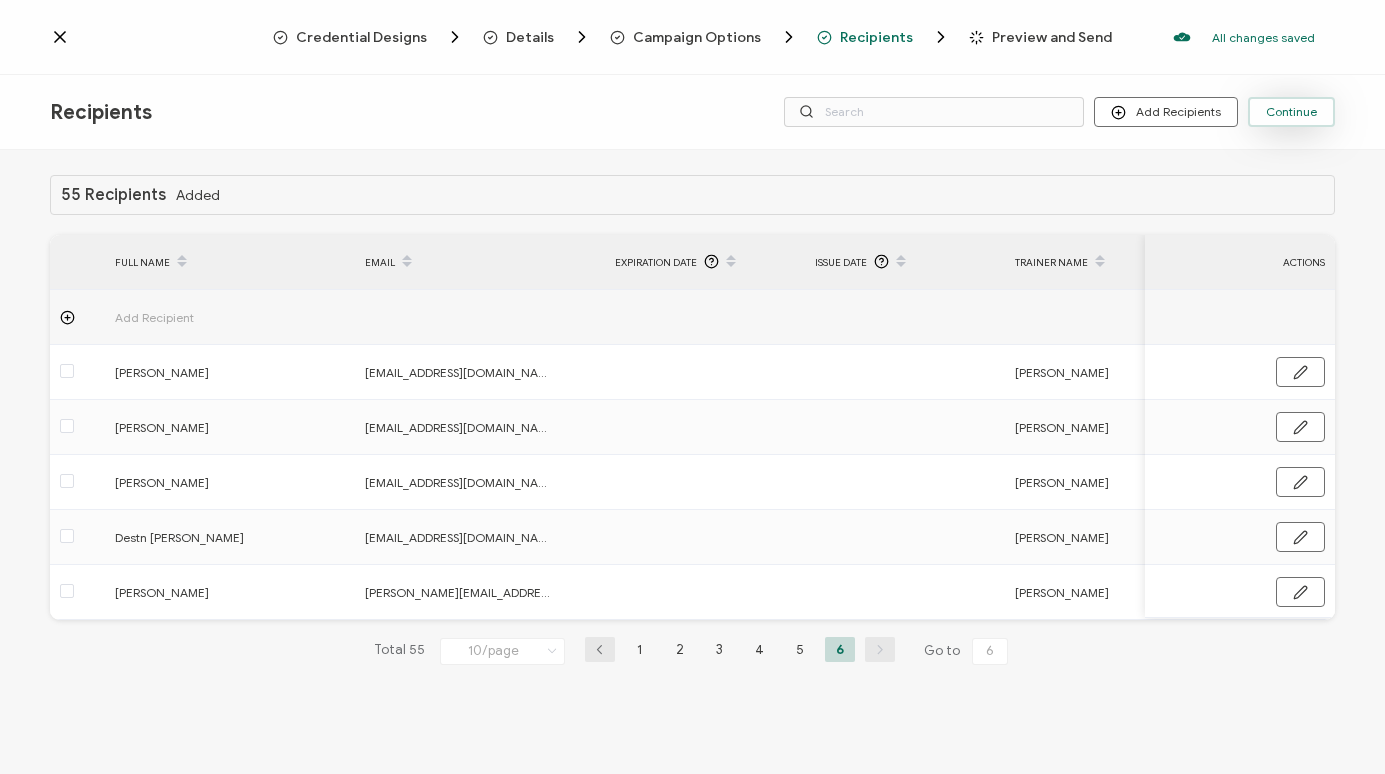 click on "Continue" at bounding box center [1291, 112] 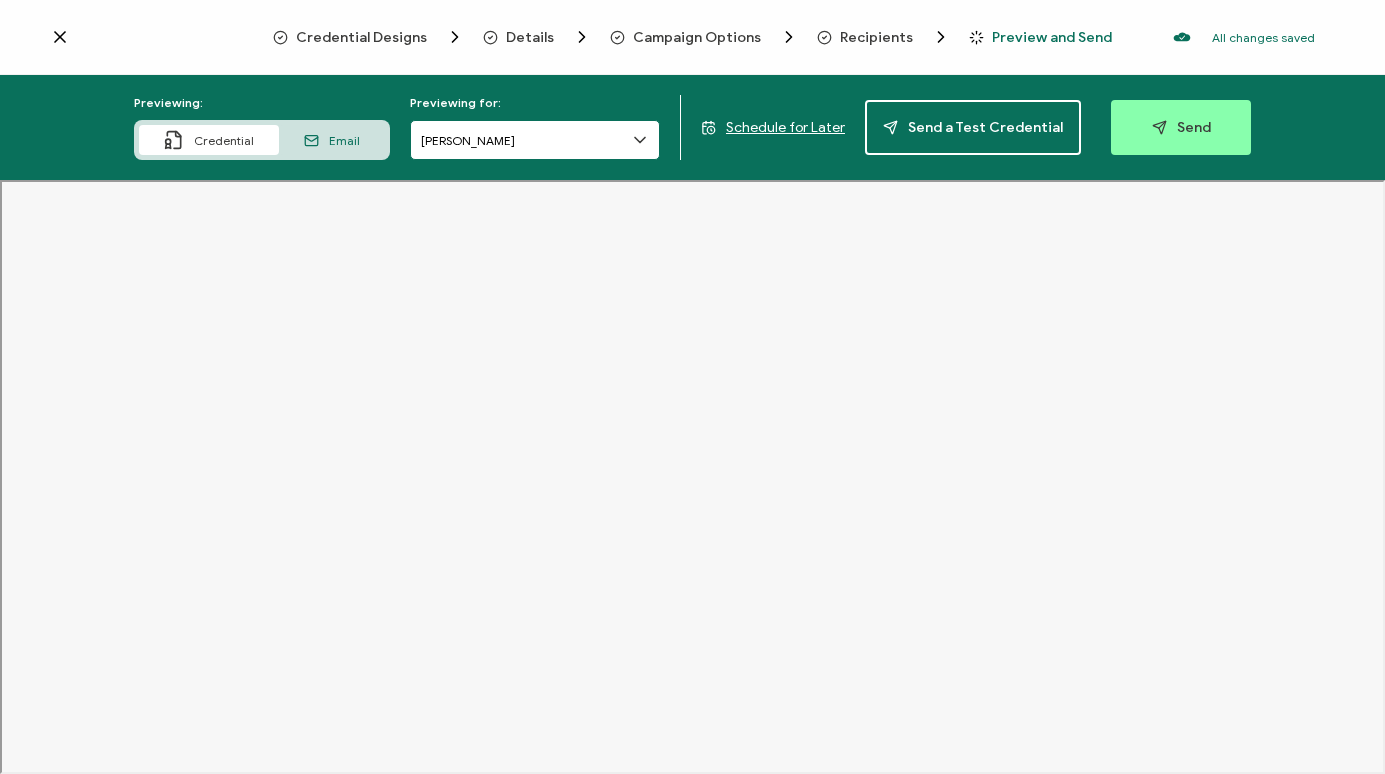 click on "[PERSON_NAME]" at bounding box center [535, 140] 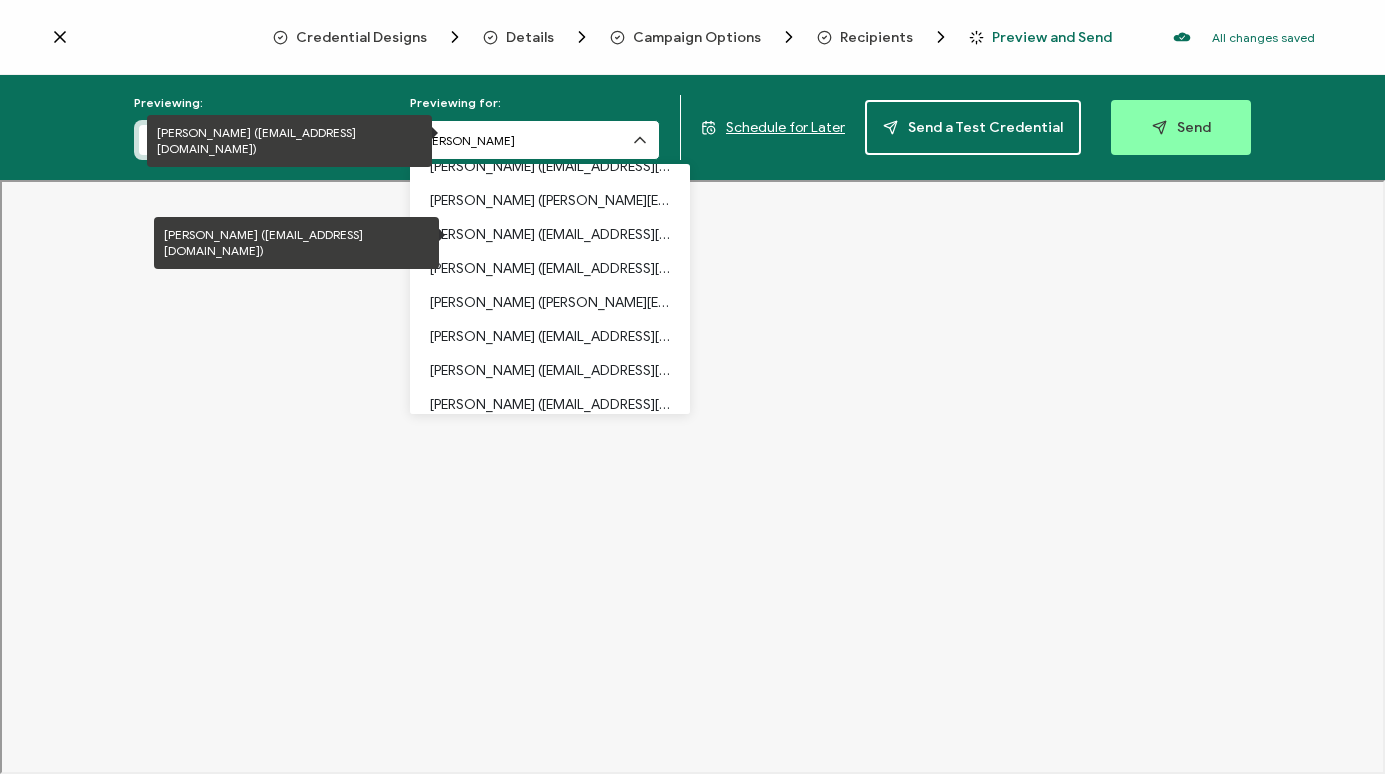 scroll, scrollTop: 1400, scrollLeft: 0, axis: vertical 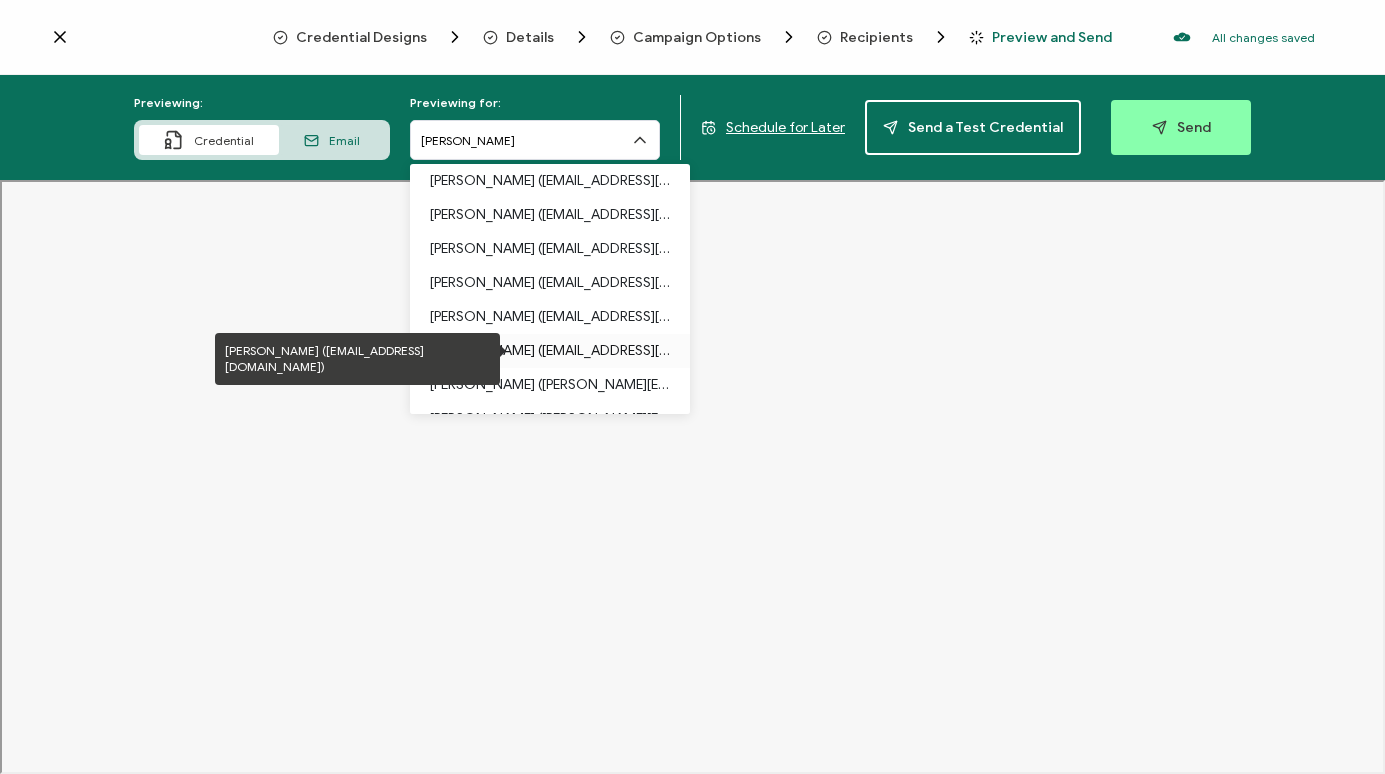 click on "[PERSON_NAME] ([EMAIL_ADDRESS][DOMAIN_NAME])" at bounding box center [550, 351] 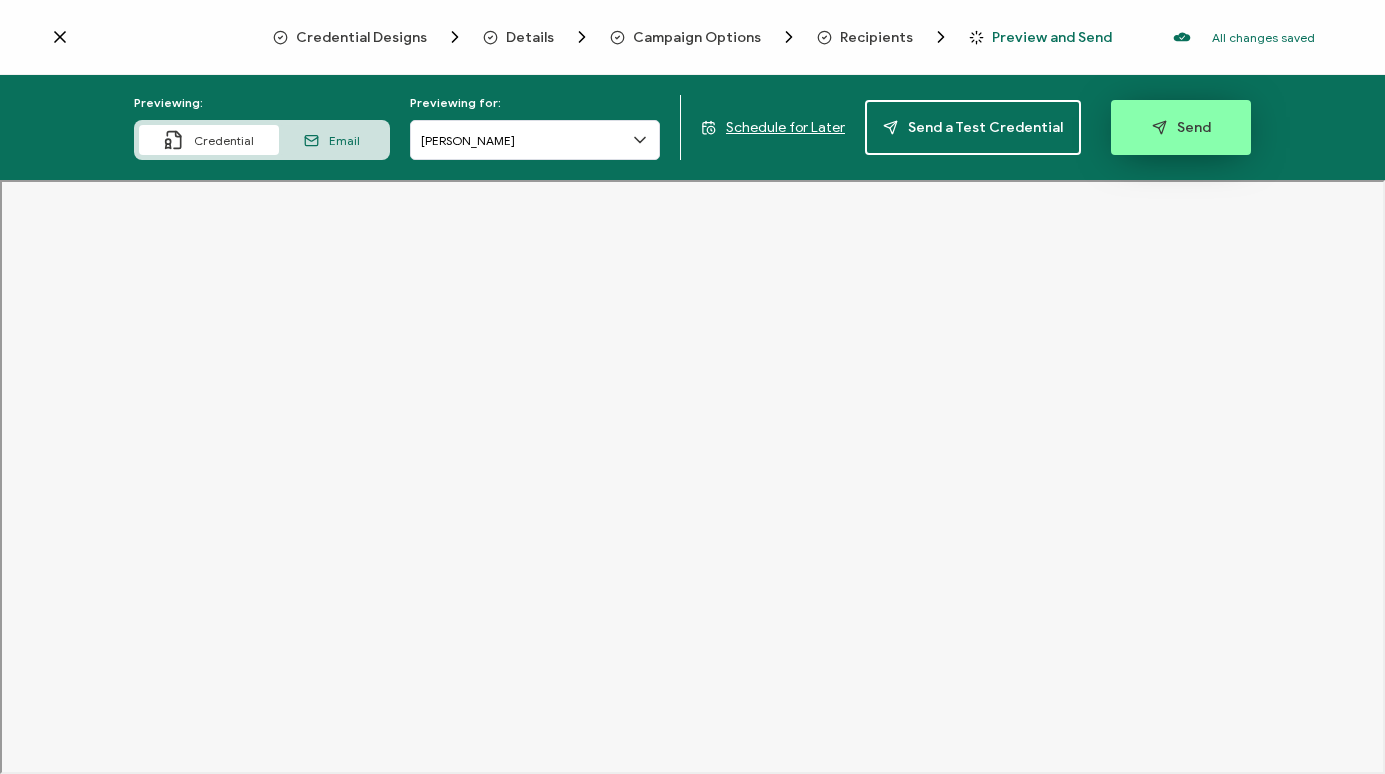 click on "Send" at bounding box center [1181, 127] 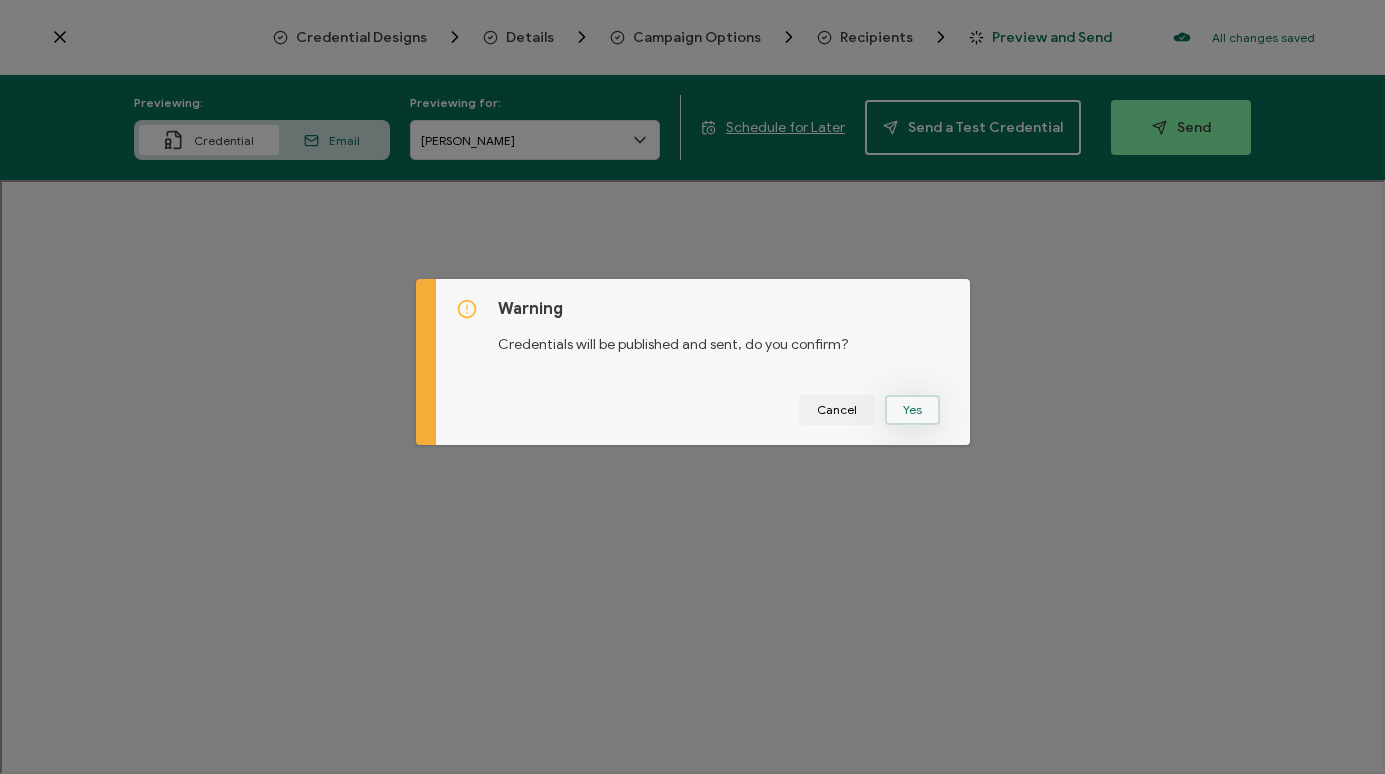 click on "Yes" at bounding box center (912, 410) 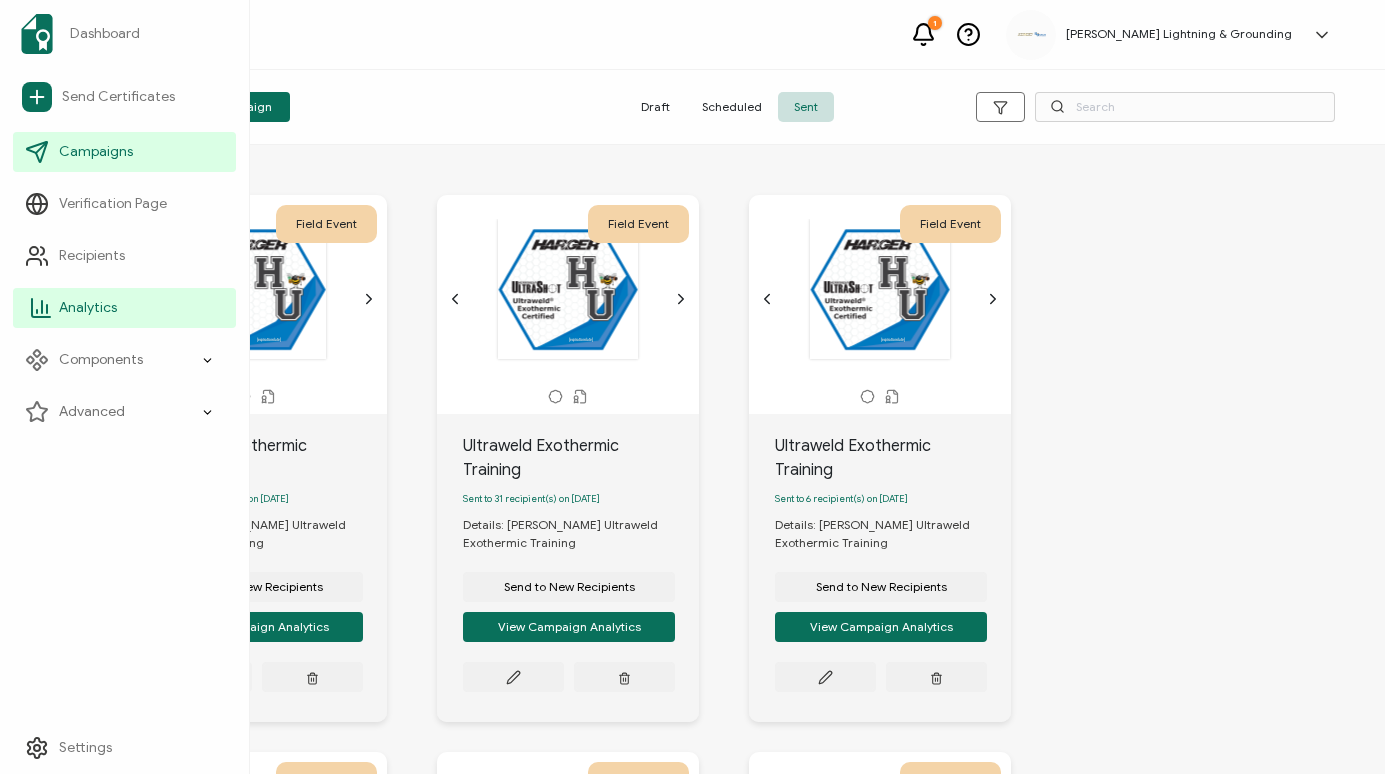 click 